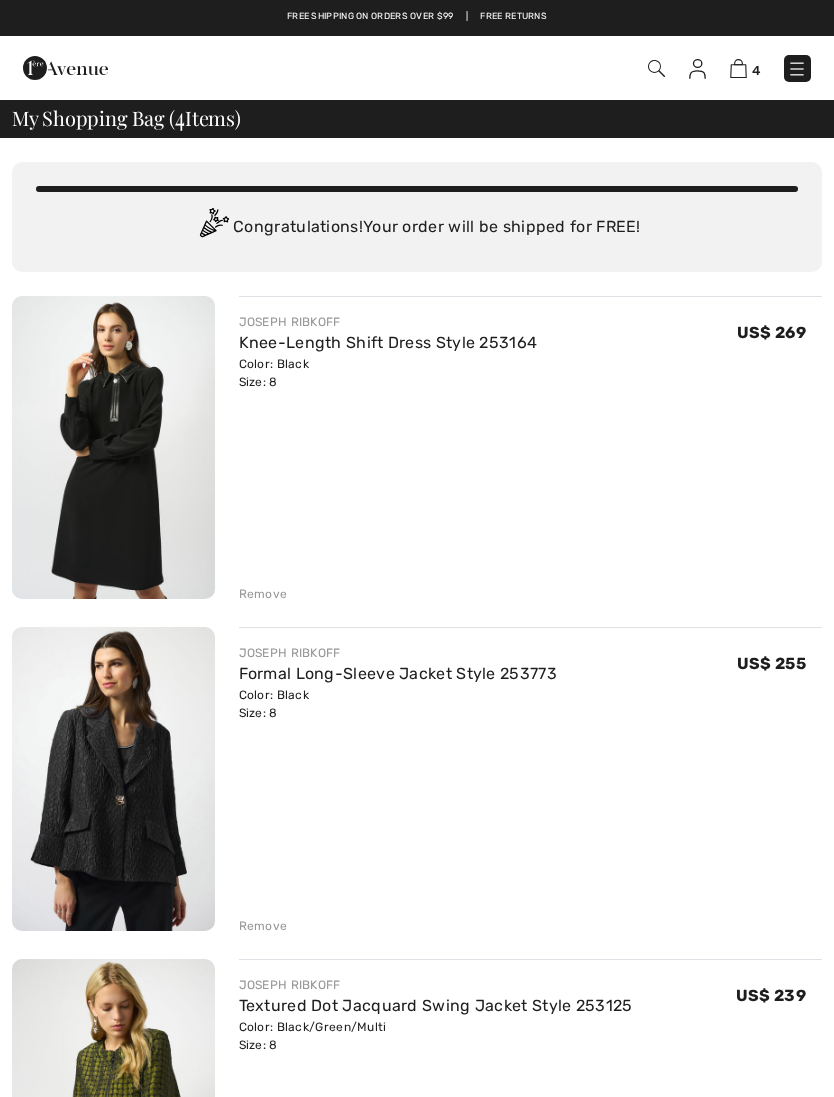 scroll, scrollTop: 0, scrollLeft: 0, axis: both 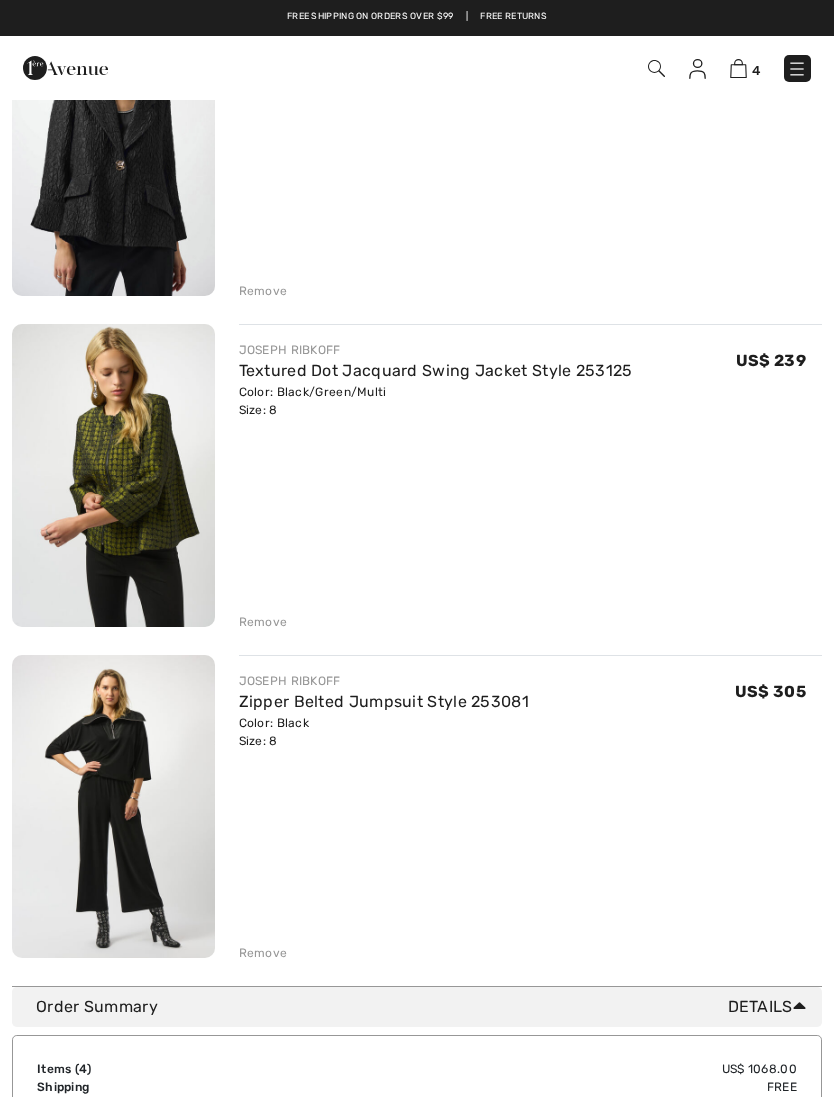 click on "Remove" at bounding box center [263, 622] 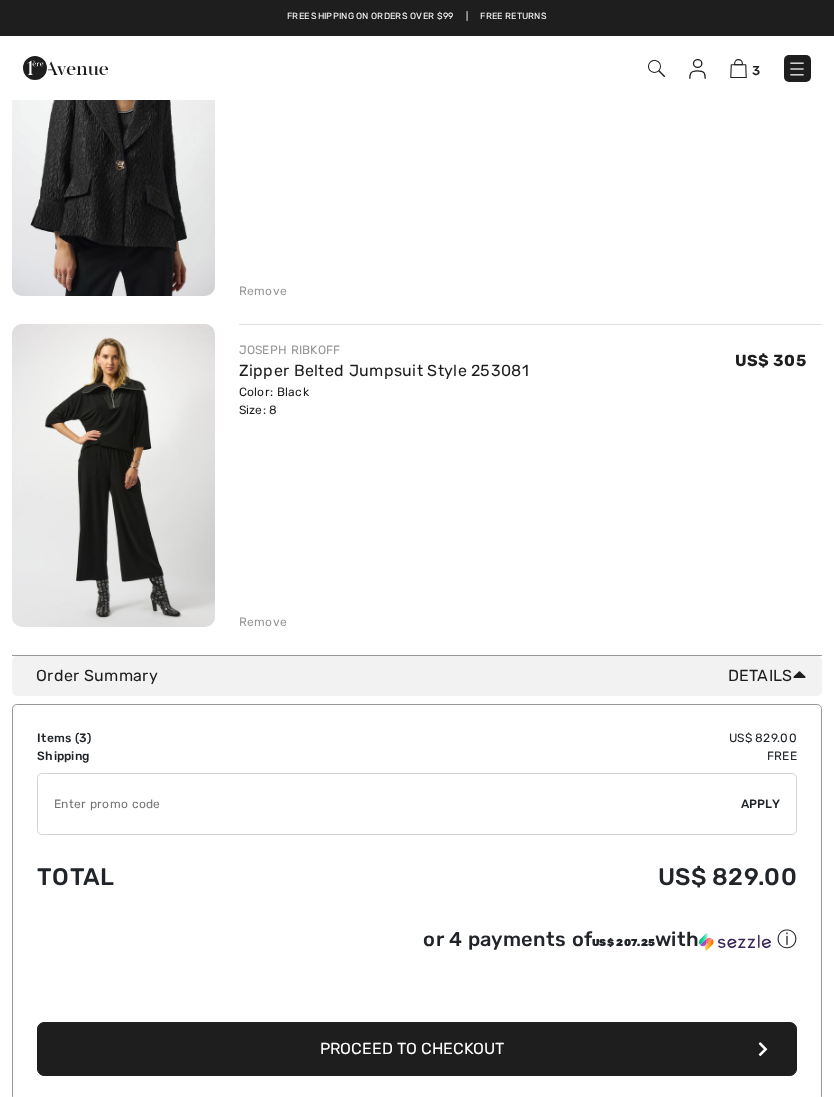click on "Remove" at bounding box center (263, 291) 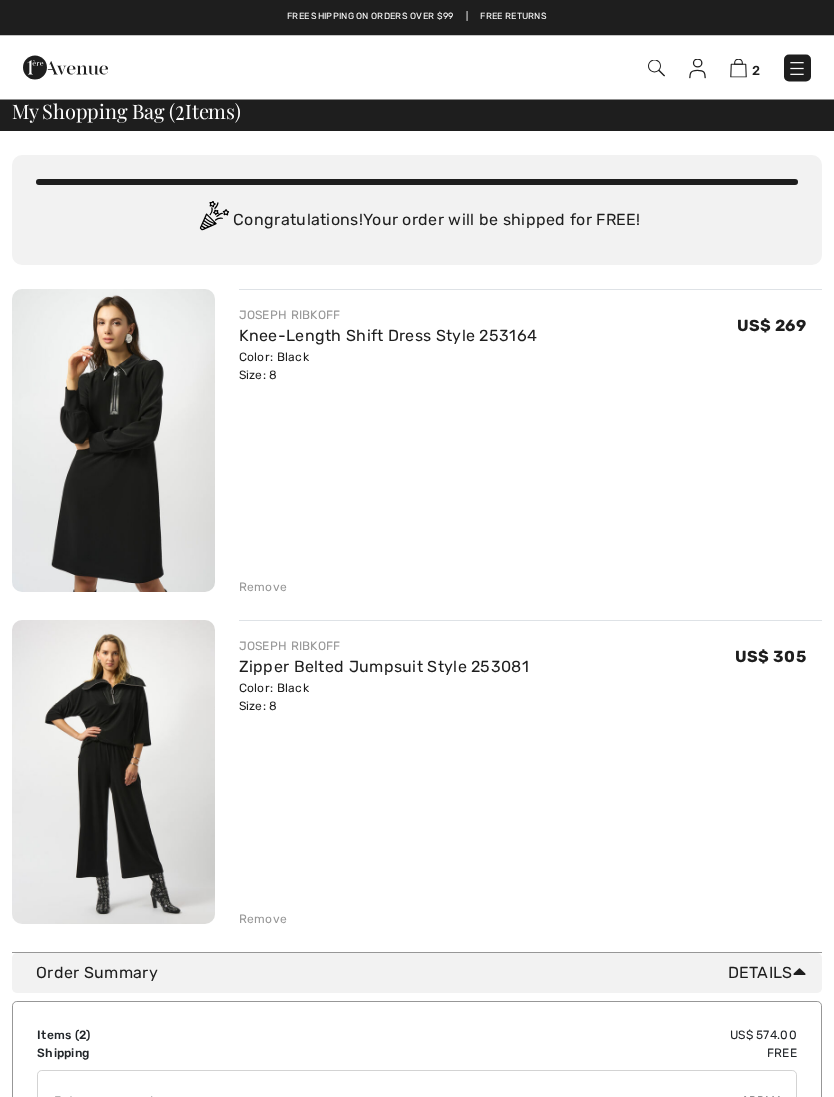 scroll, scrollTop: 0, scrollLeft: 0, axis: both 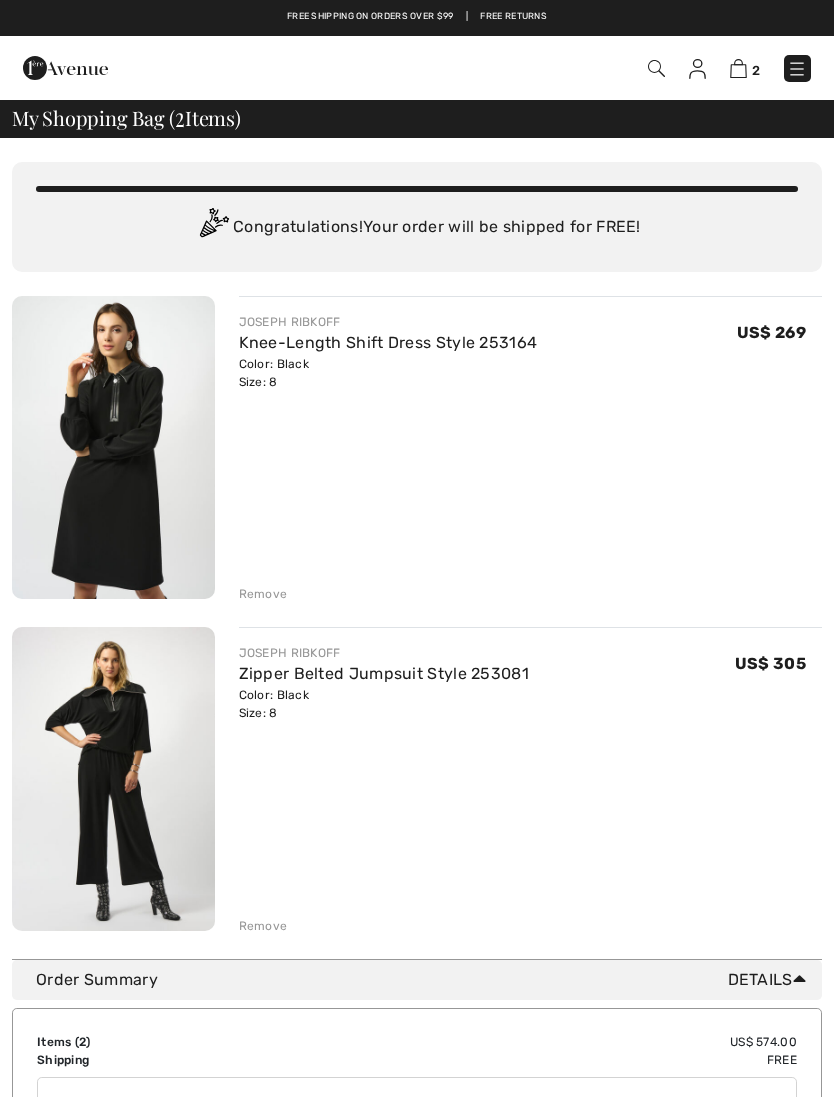 click on "Remove" at bounding box center [263, 594] 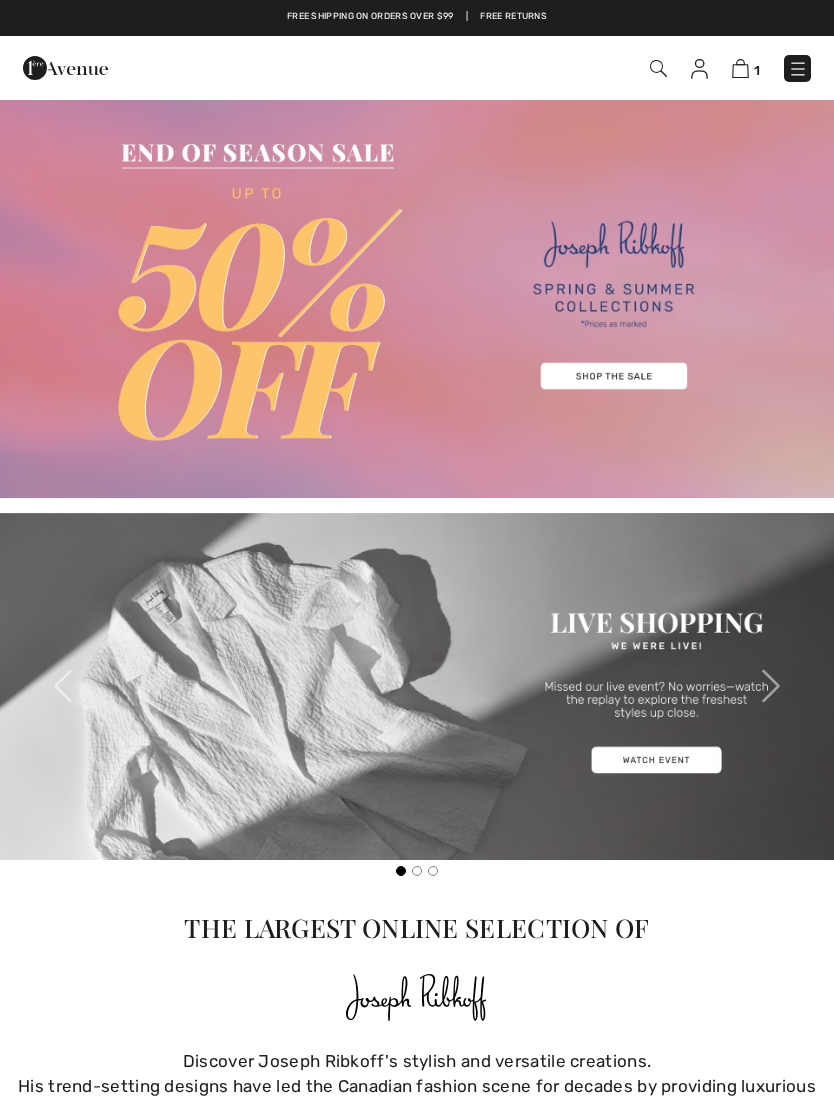 checkbox on "true" 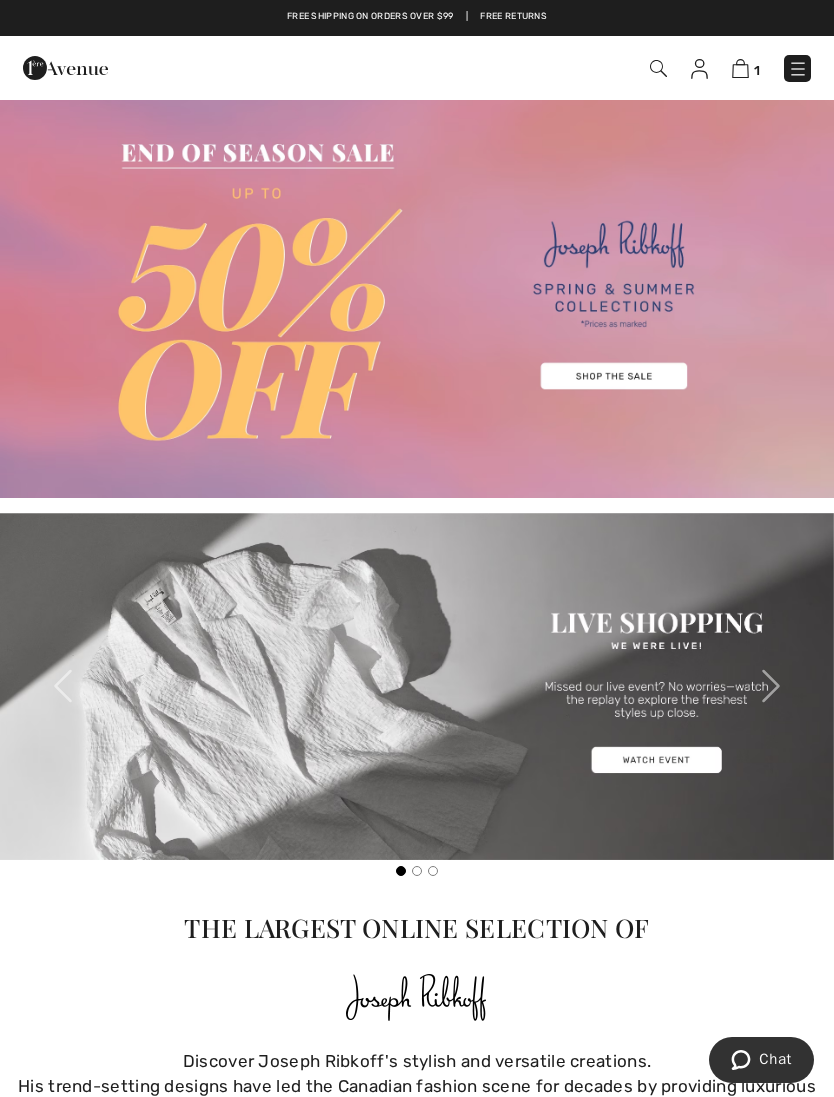 scroll, scrollTop: 0, scrollLeft: 0, axis: both 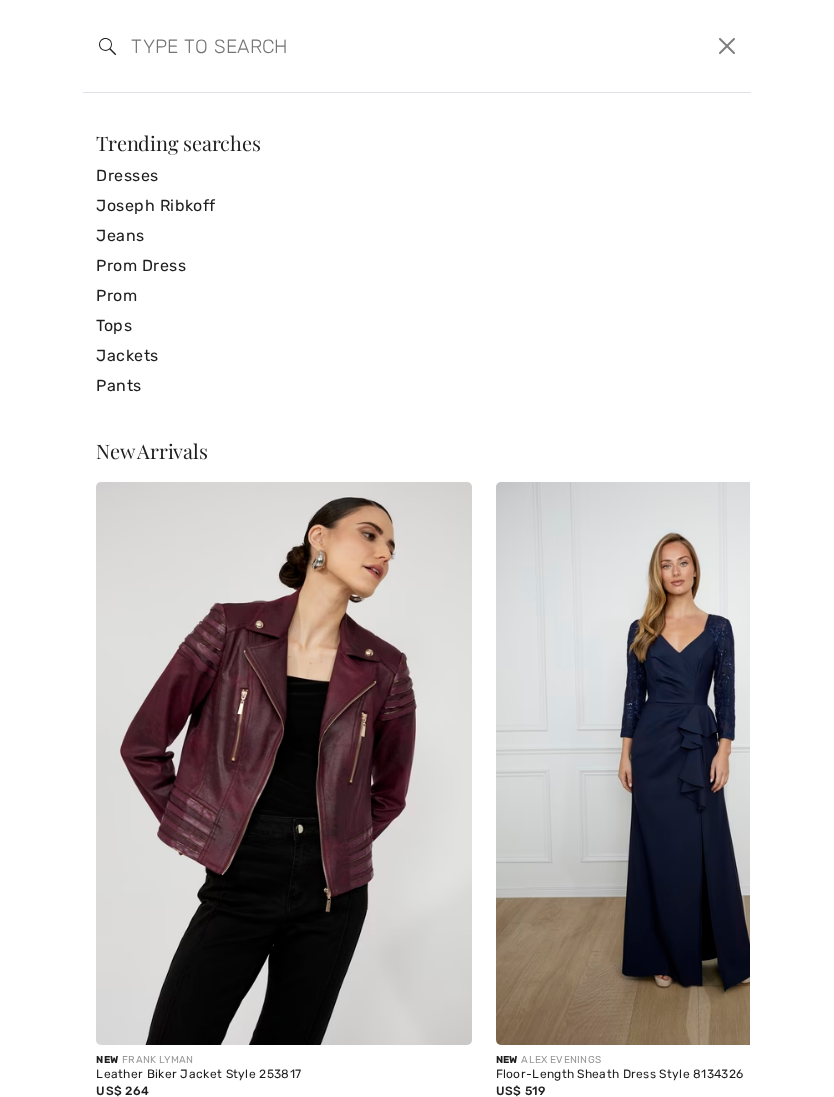 click at bounding box center [345, 46] 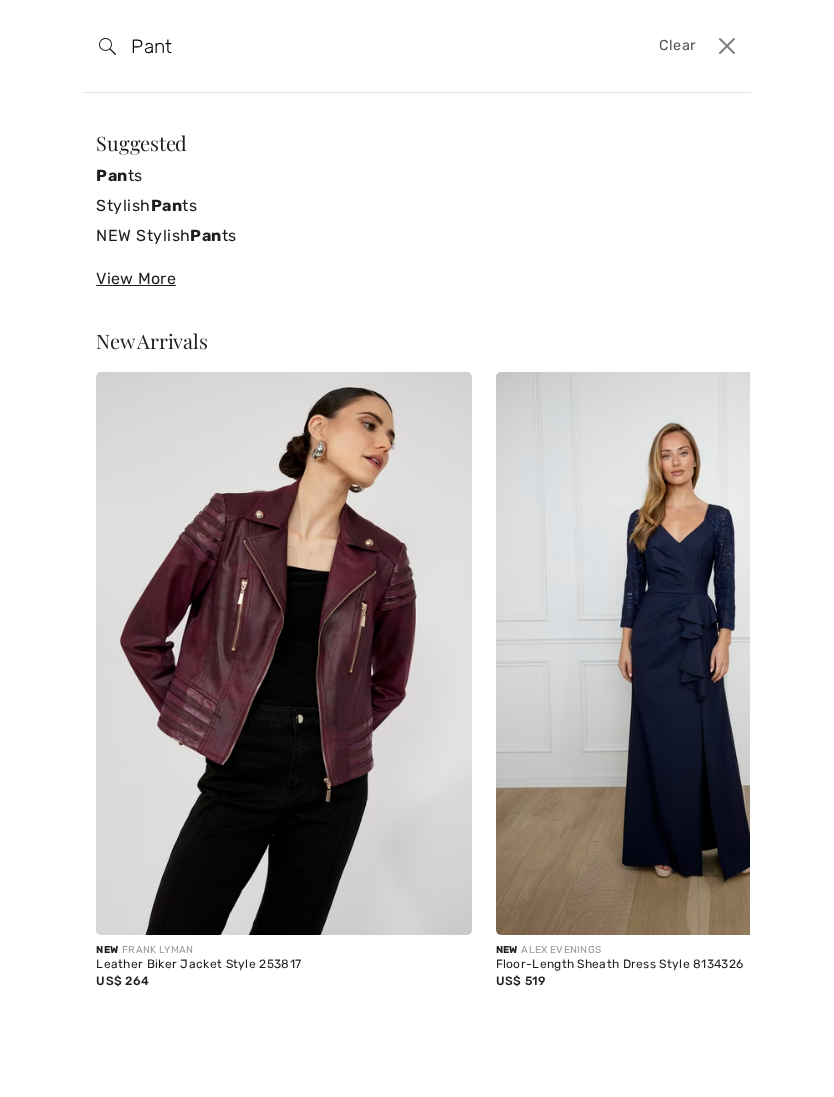 click on "New Arrivals" at bounding box center (417, 343) 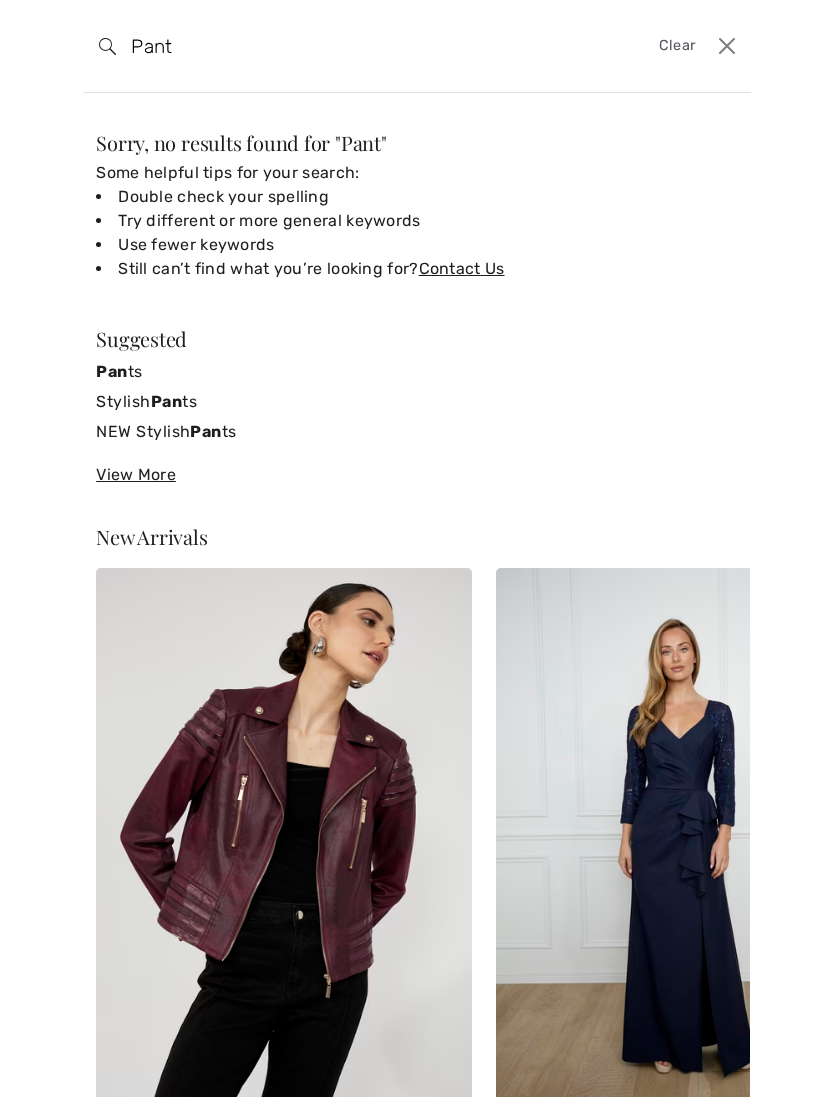 click on "Pant" at bounding box center (345, 46) 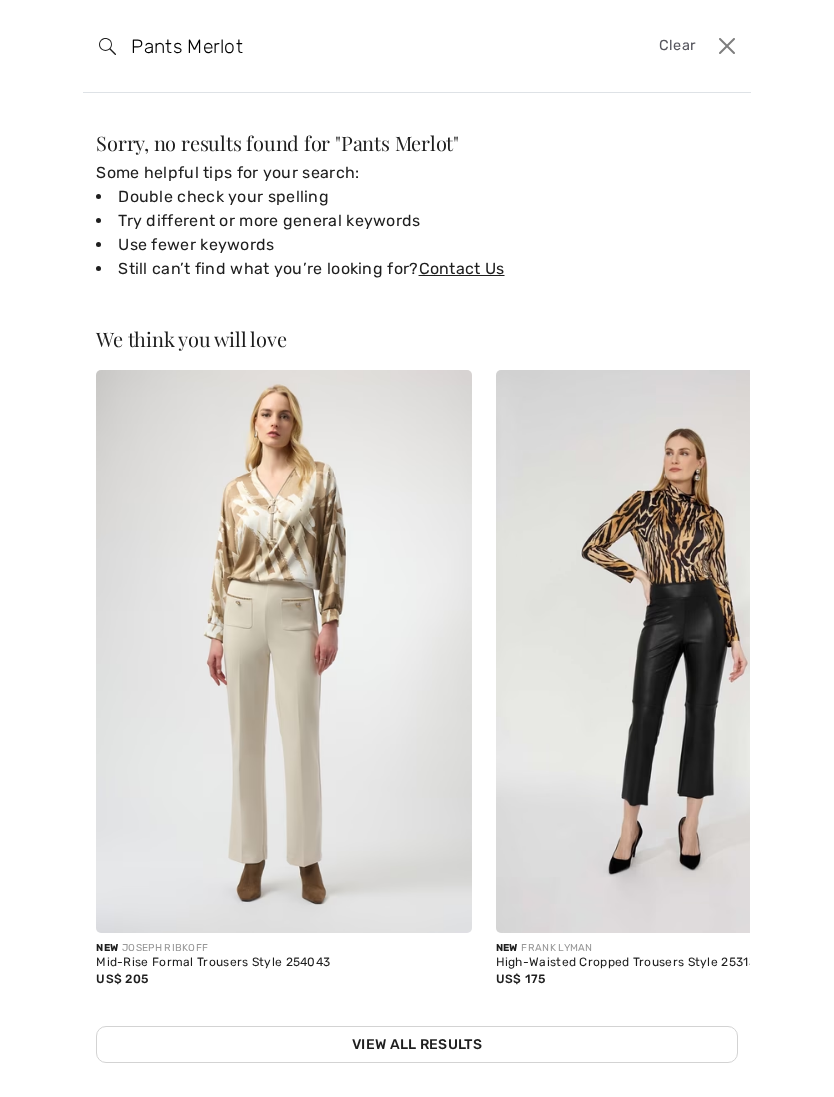 type on "Pants Merlot" 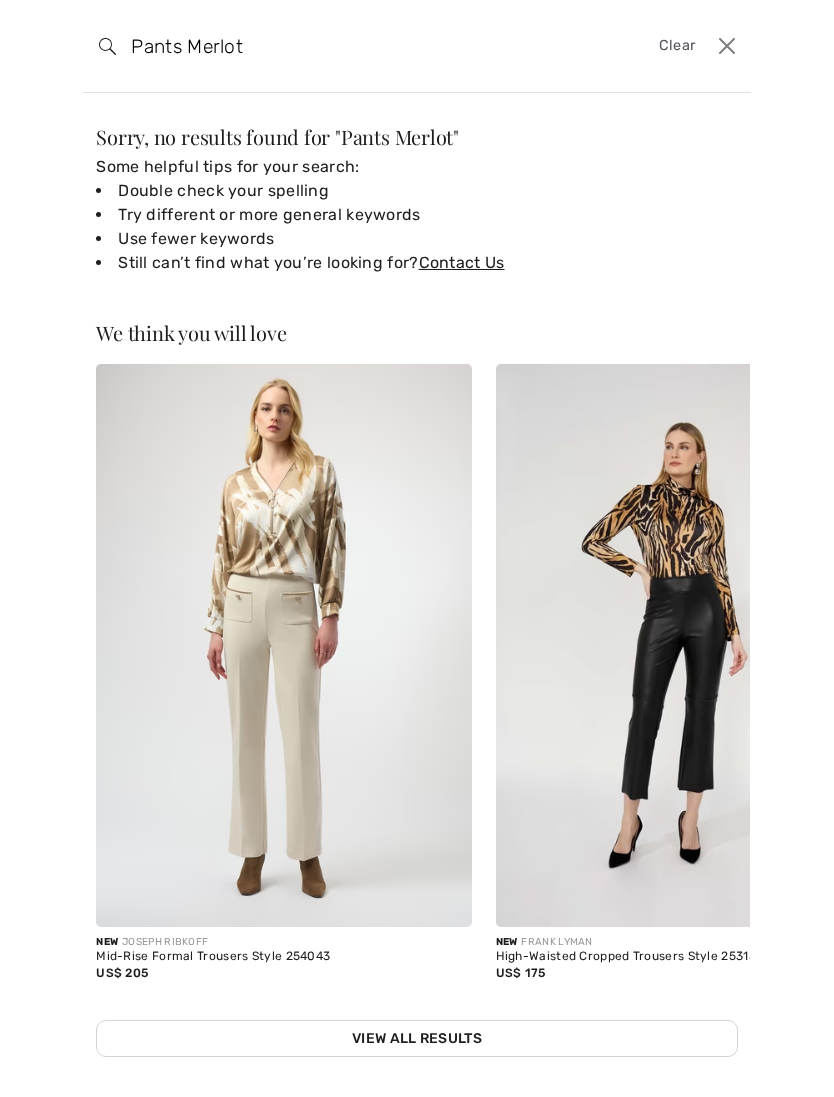 scroll, scrollTop: 5, scrollLeft: 0, axis: vertical 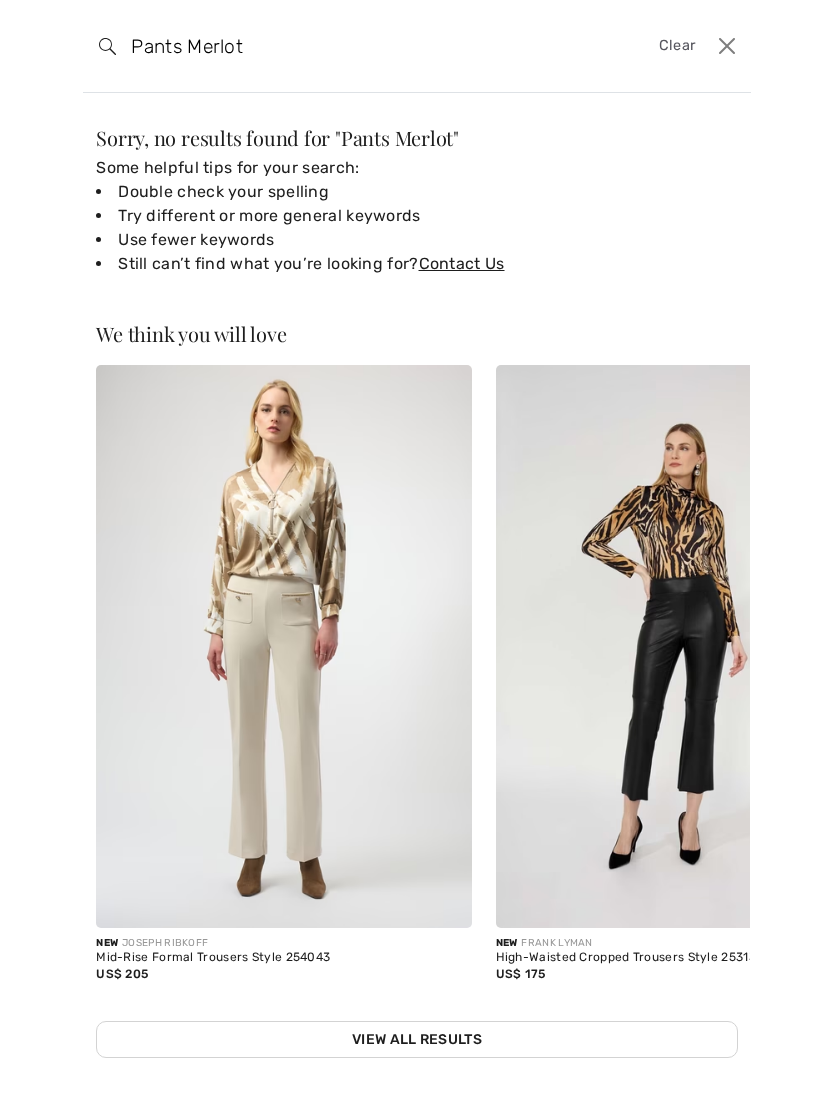 click at bounding box center (726, 46) 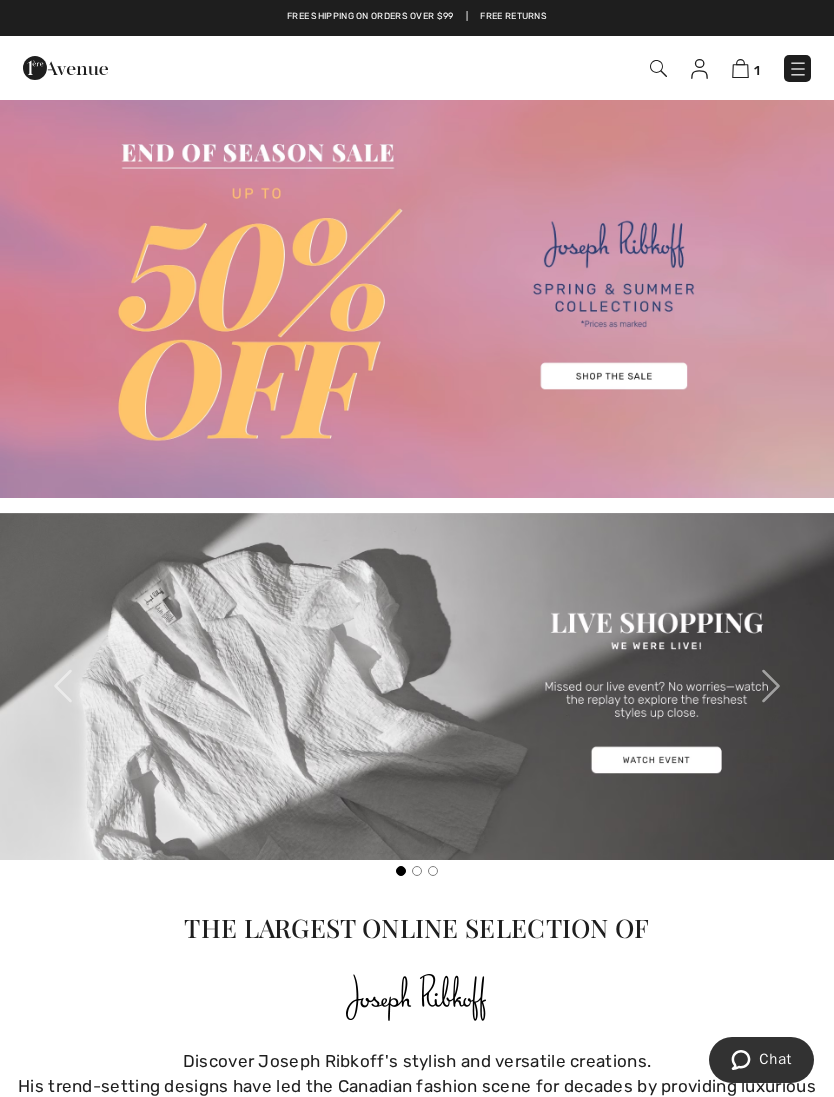 click at bounding box center [798, 69] 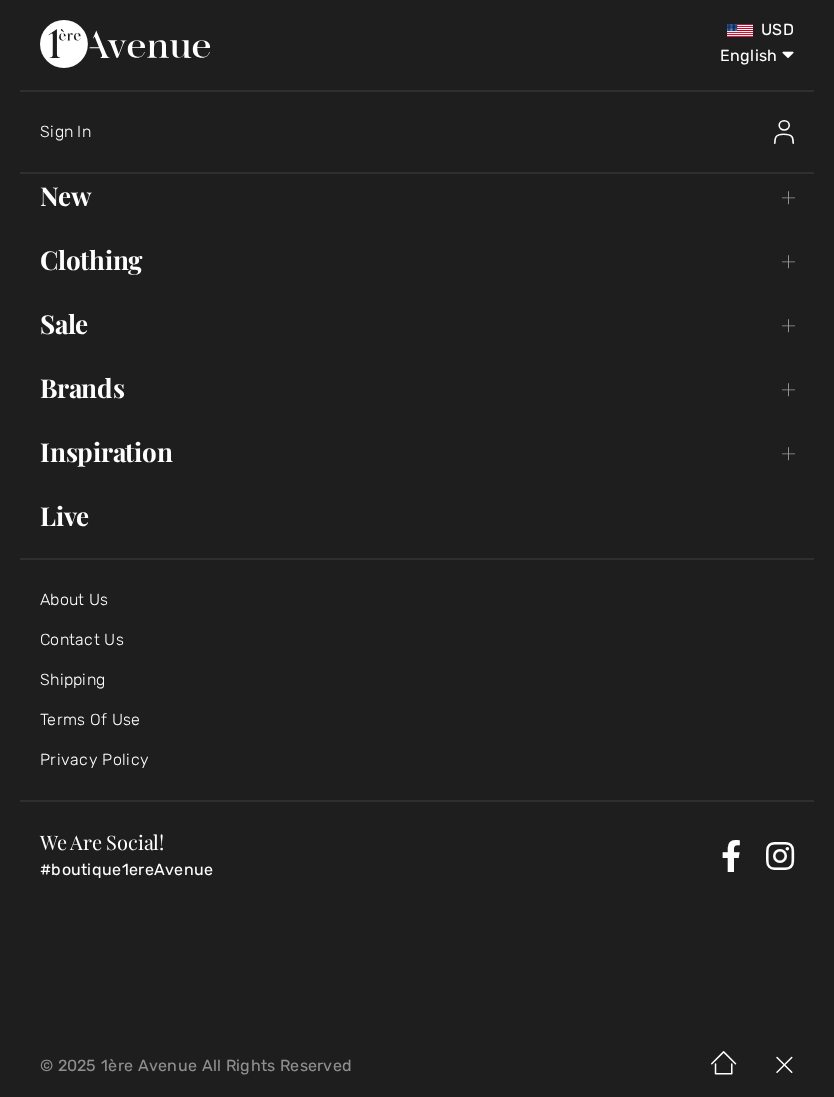 click on "Brands Open submenu" at bounding box center [417, 388] 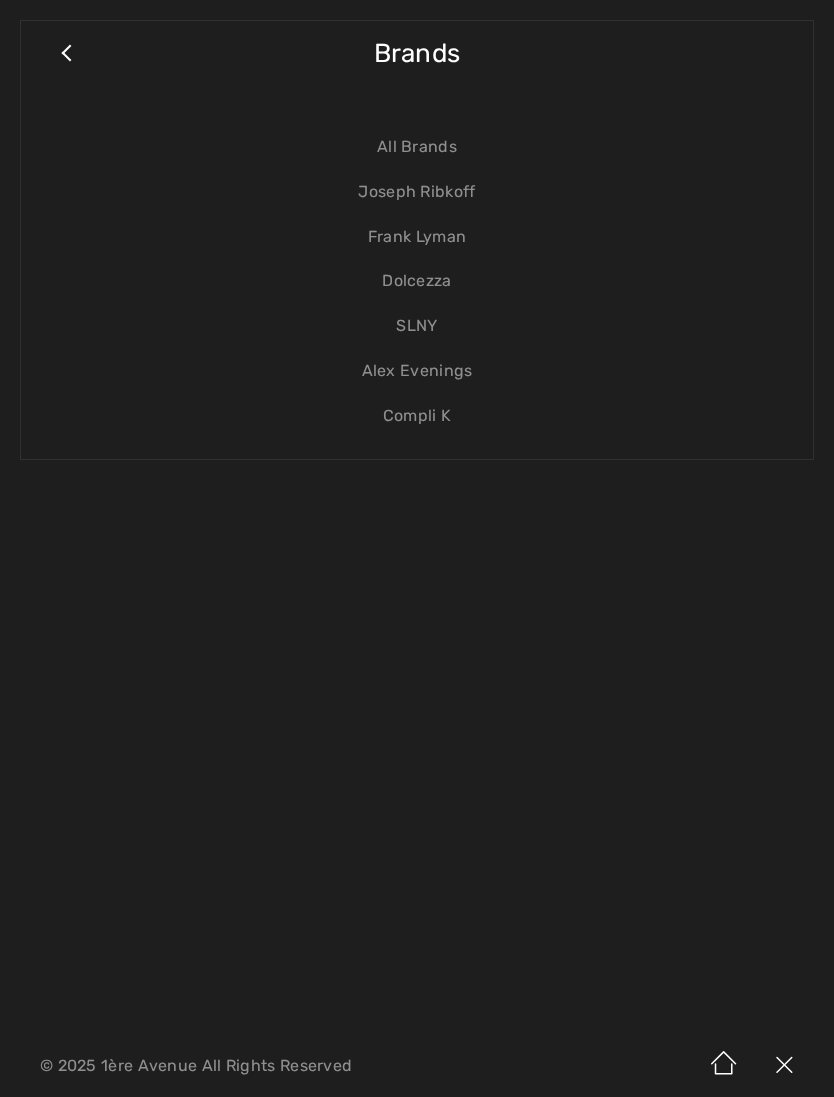 click on "Joseph Ribkoff" at bounding box center [417, 192] 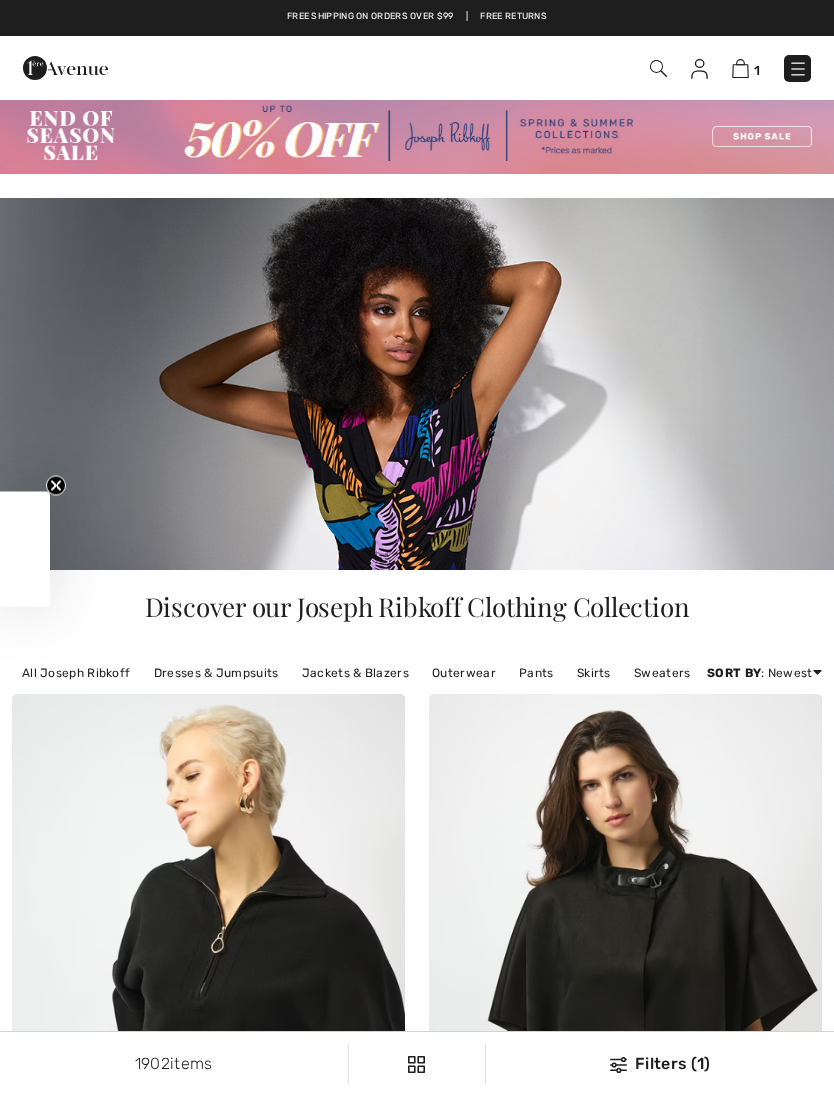 checkbox on "true" 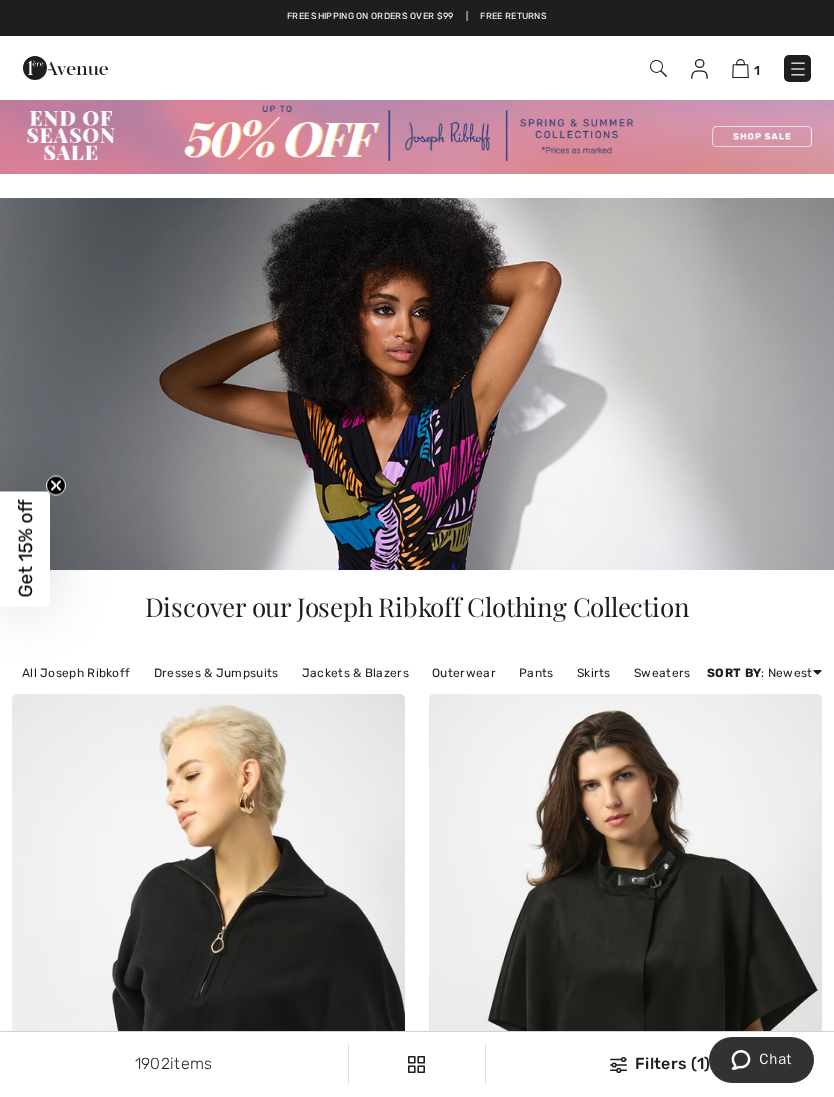 scroll, scrollTop: 0, scrollLeft: 0, axis: both 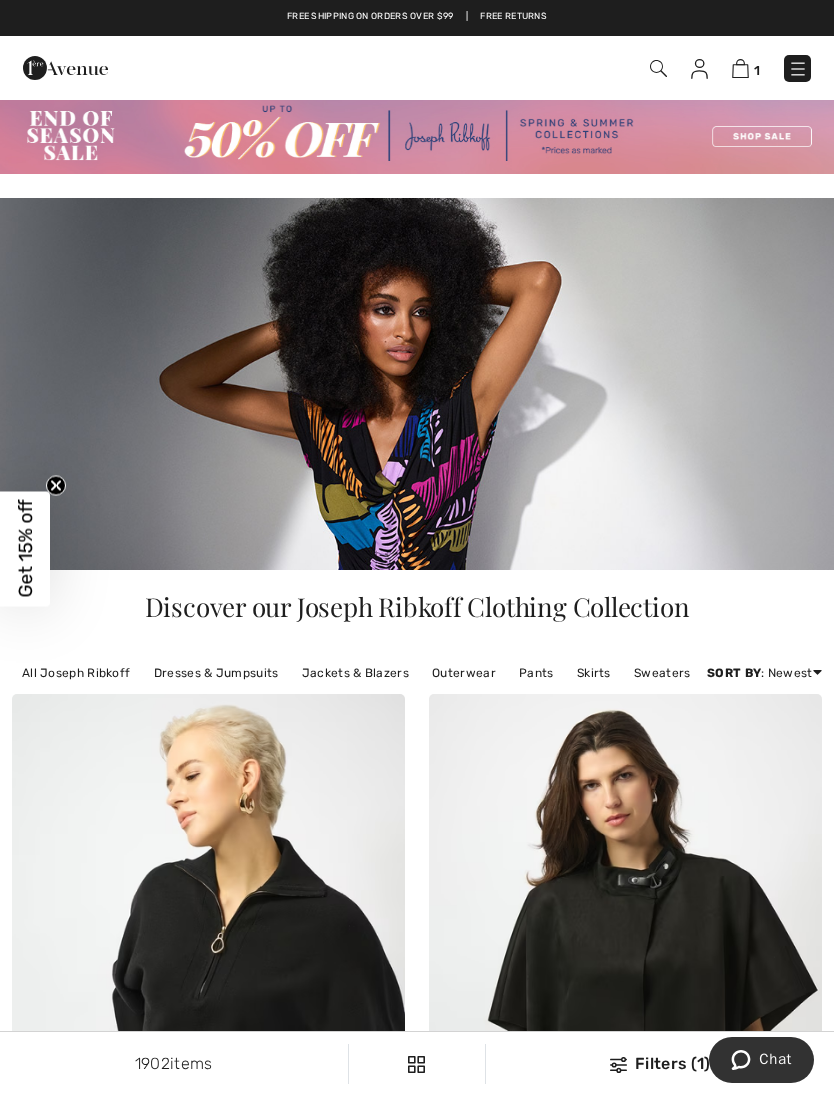 click on "Pants" at bounding box center (536, 673) 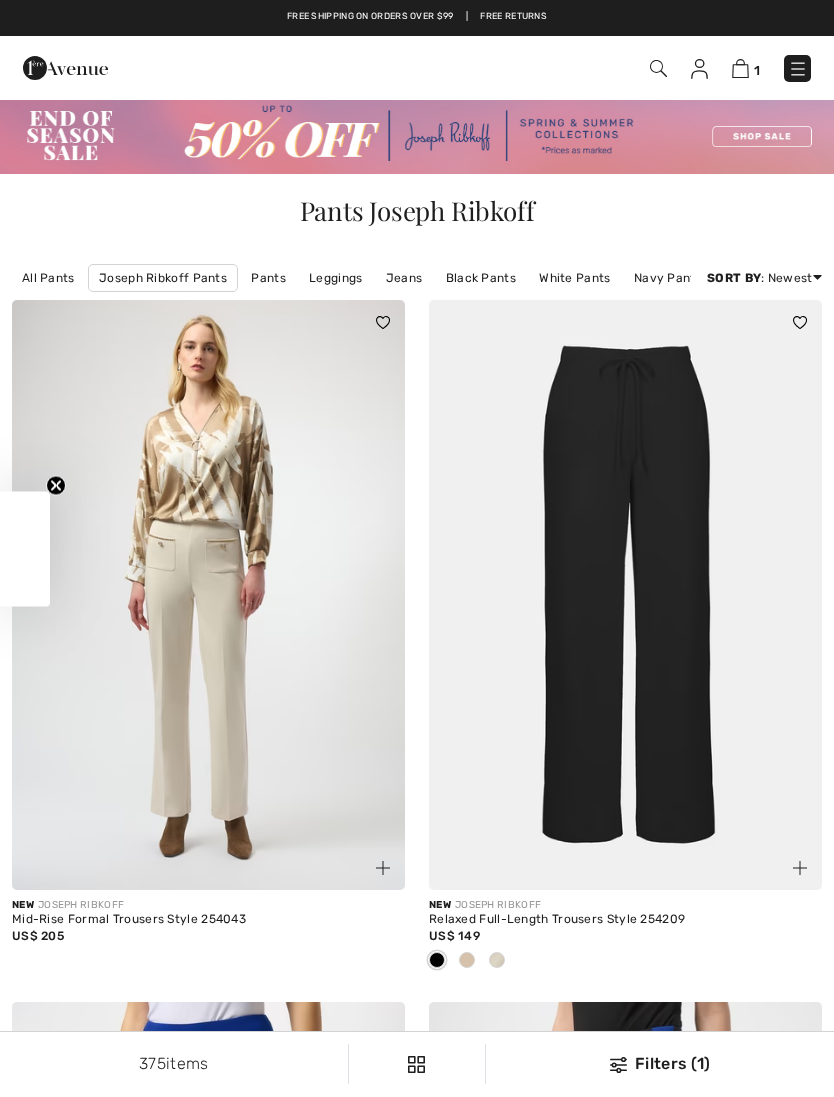 checkbox on "true" 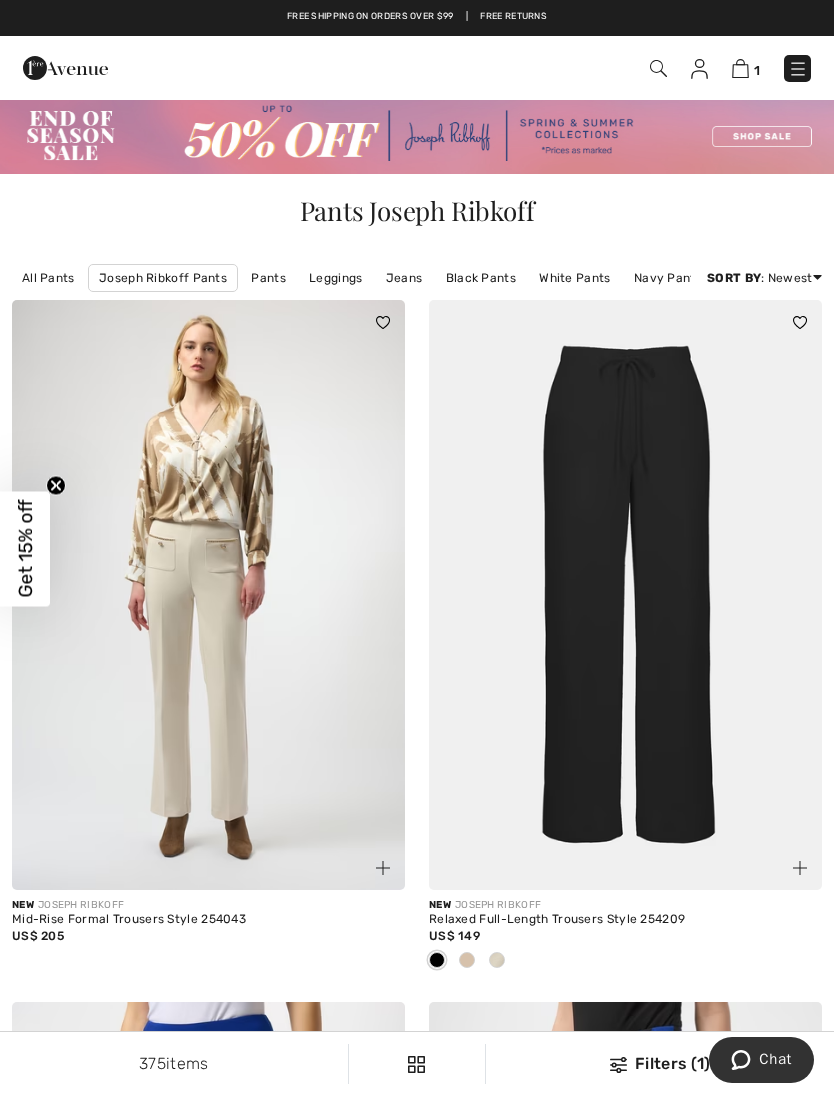 scroll, scrollTop: 0, scrollLeft: 0, axis: both 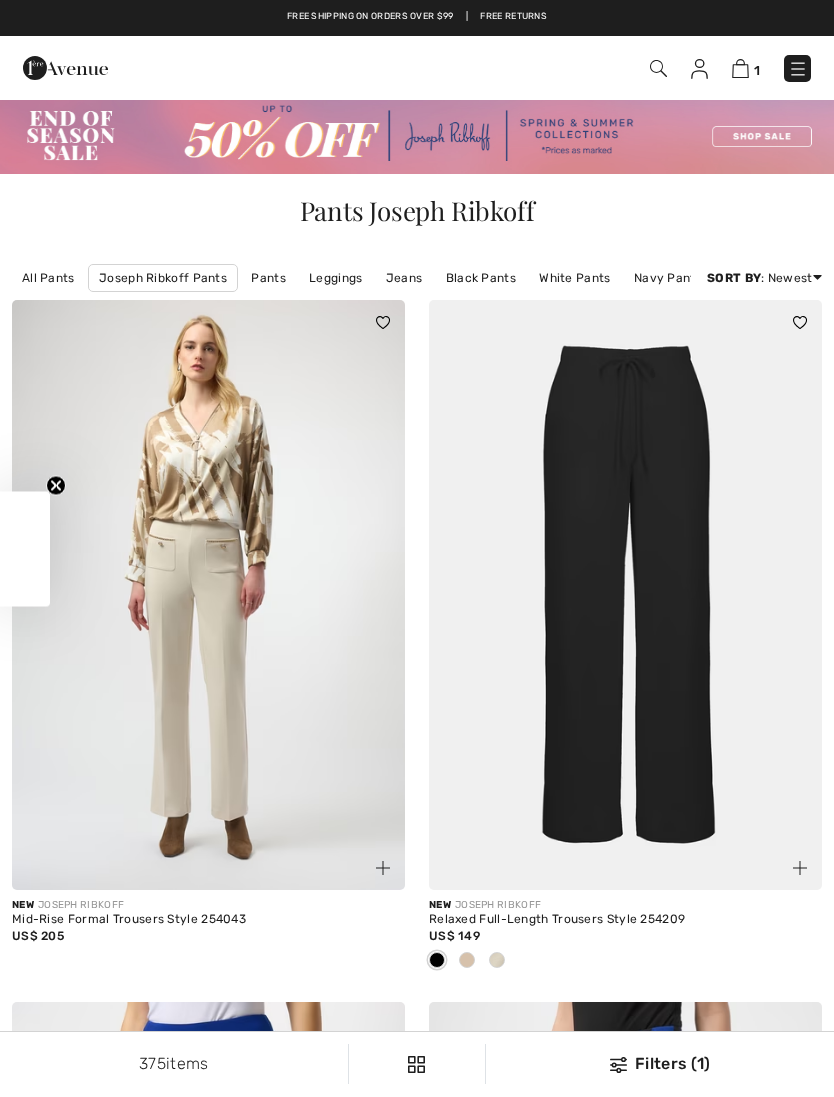checkbox on "true" 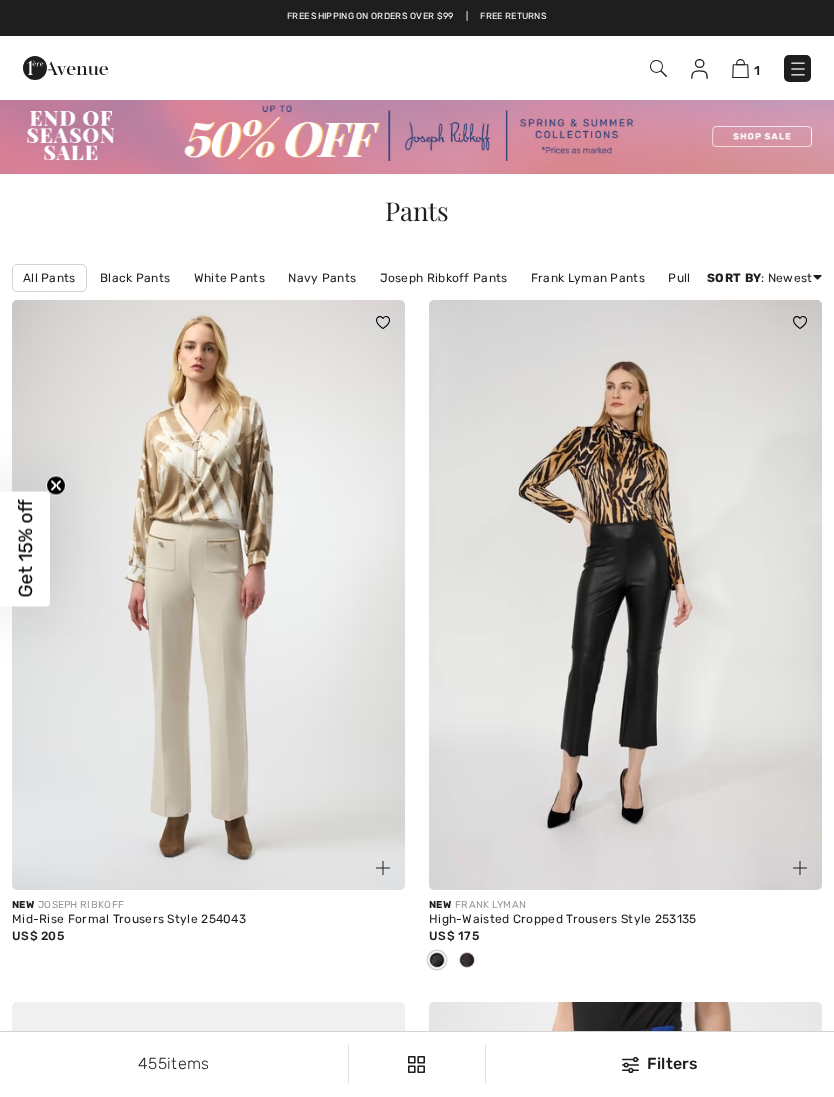 scroll, scrollTop: 0, scrollLeft: 0, axis: both 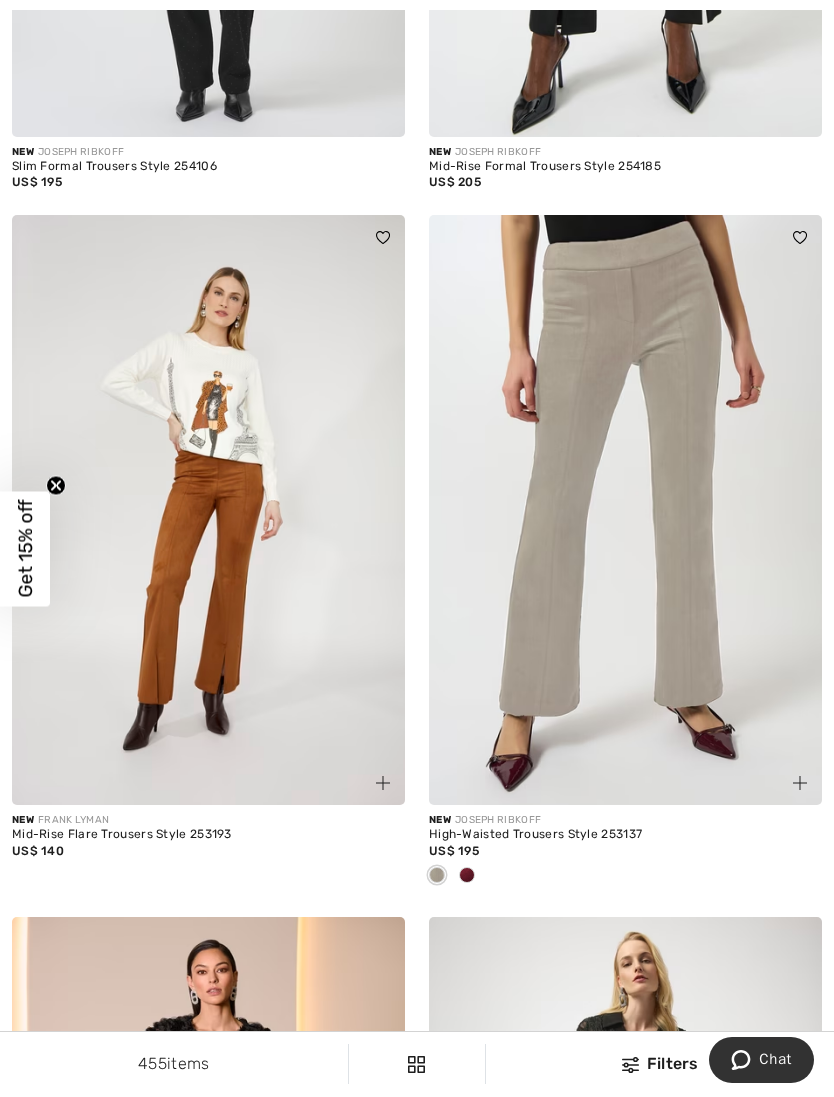 click on "US$ 195" at bounding box center (625, 851) 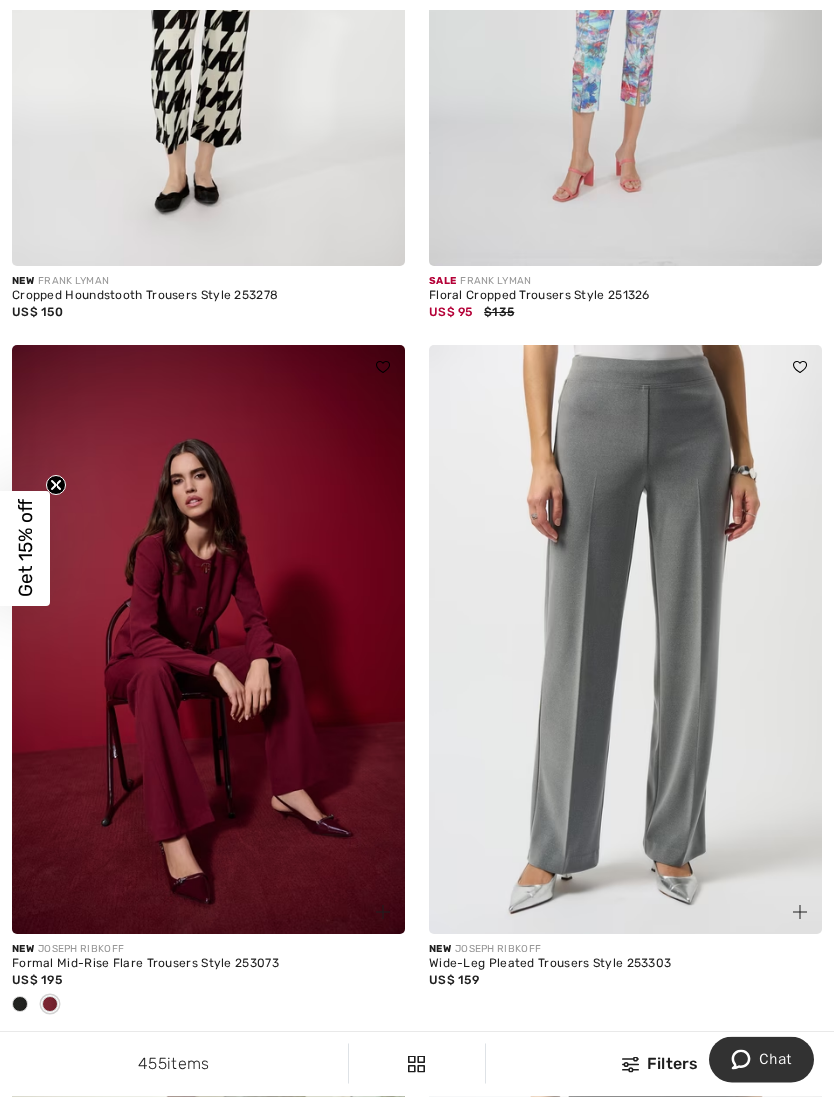 scroll, scrollTop: 9171, scrollLeft: 0, axis: vertical 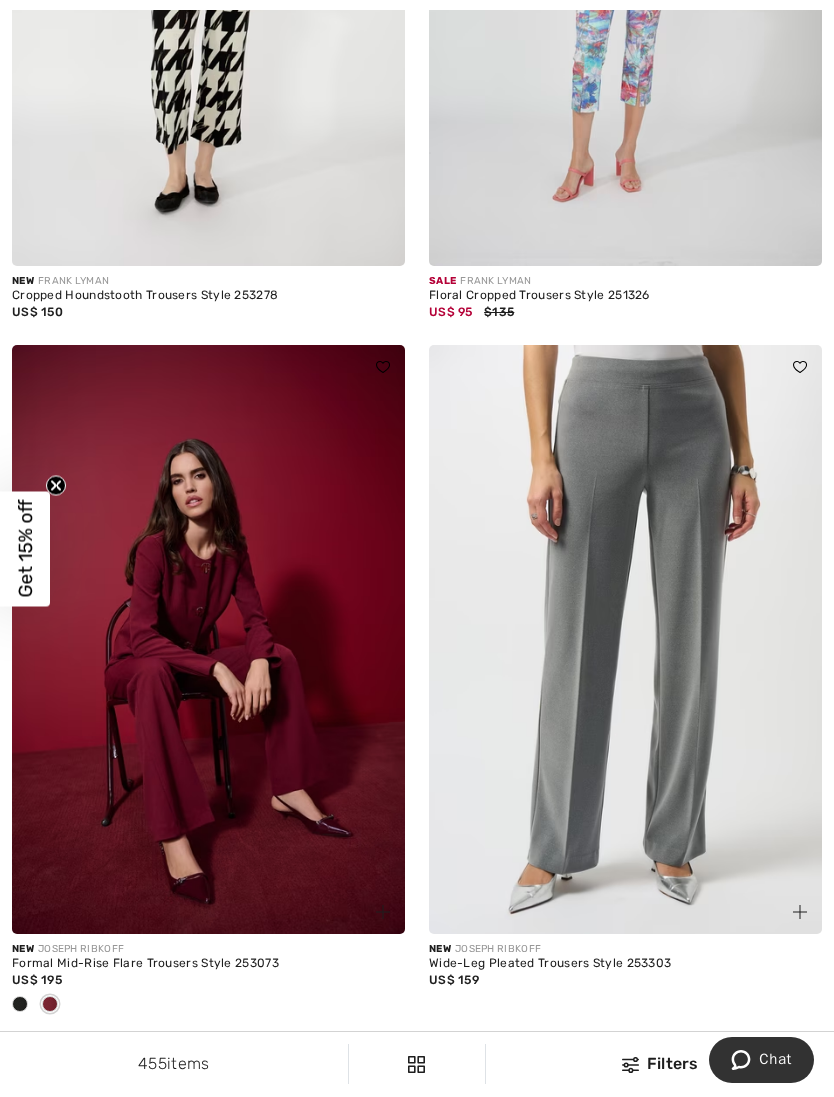 click at bounding box center [208, 1005] 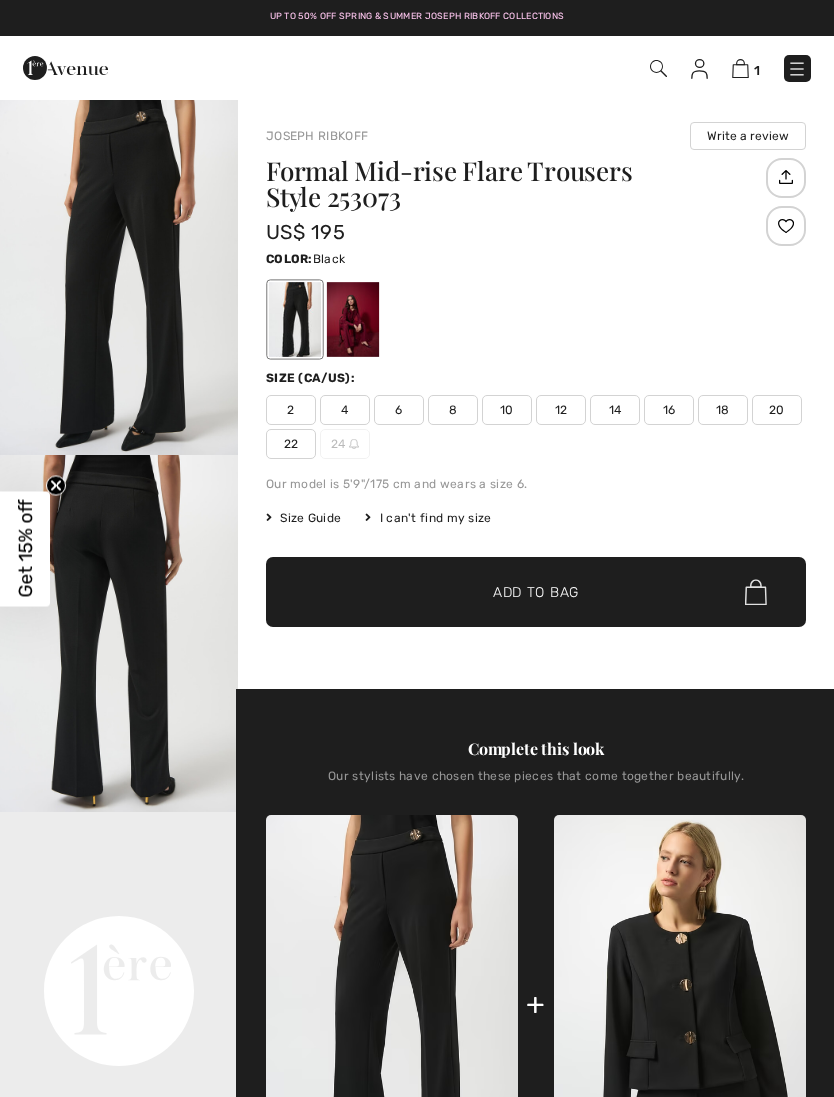 scroll, scrollTop: 0, scrollLeft: 0, axis: both 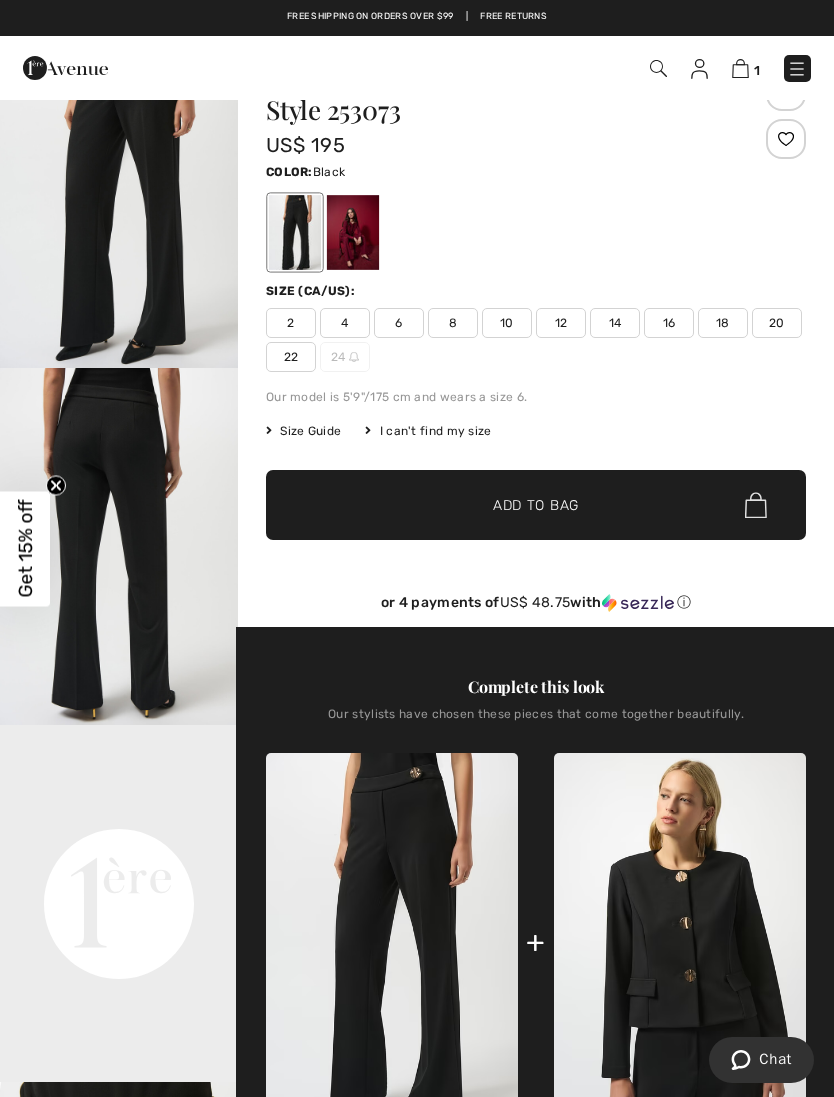 click at bounding box center (353, 232) 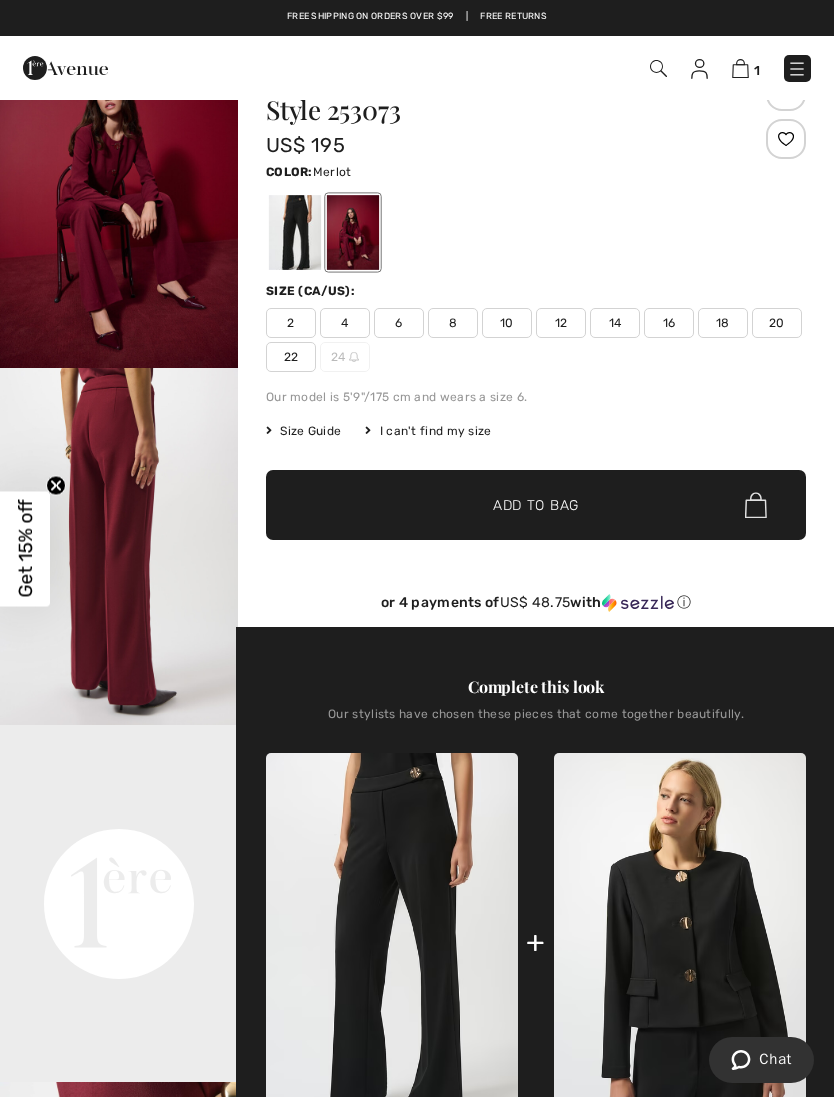 click on "8" at bounding box center (453, 323) 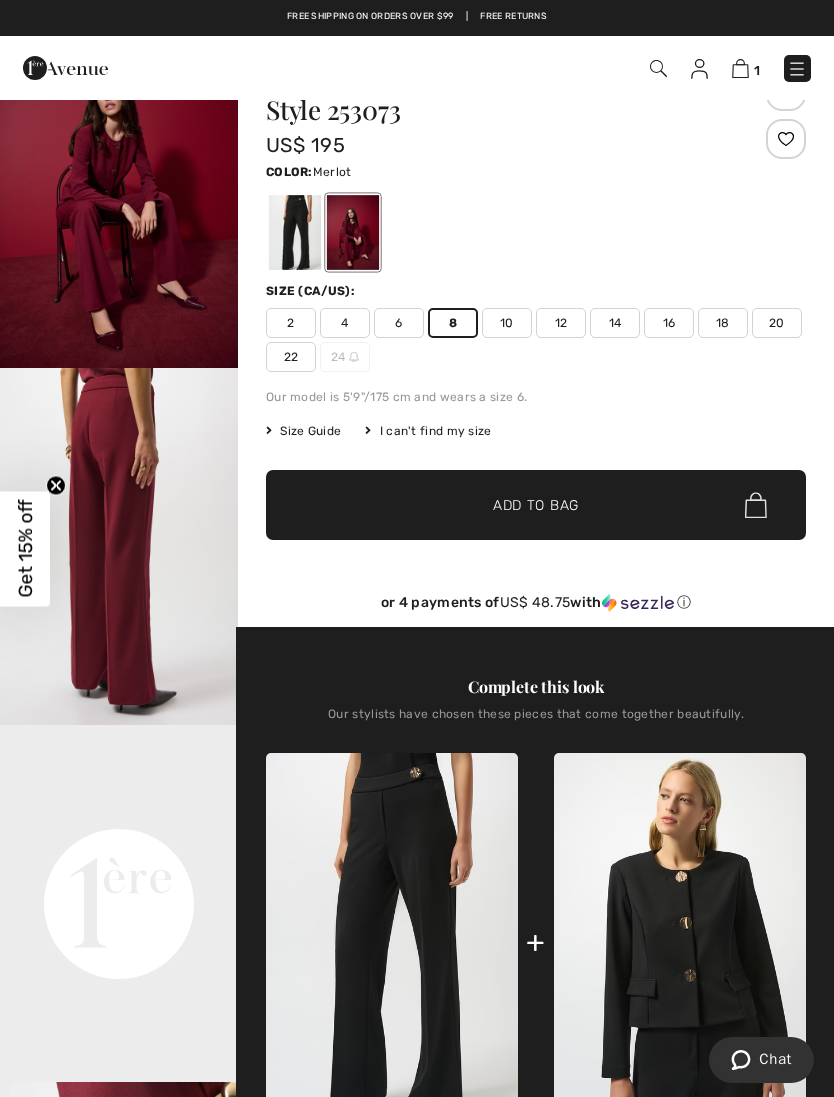 click on "✔ Added to Bag
Add to Bag" at bounding box center (536, 505) 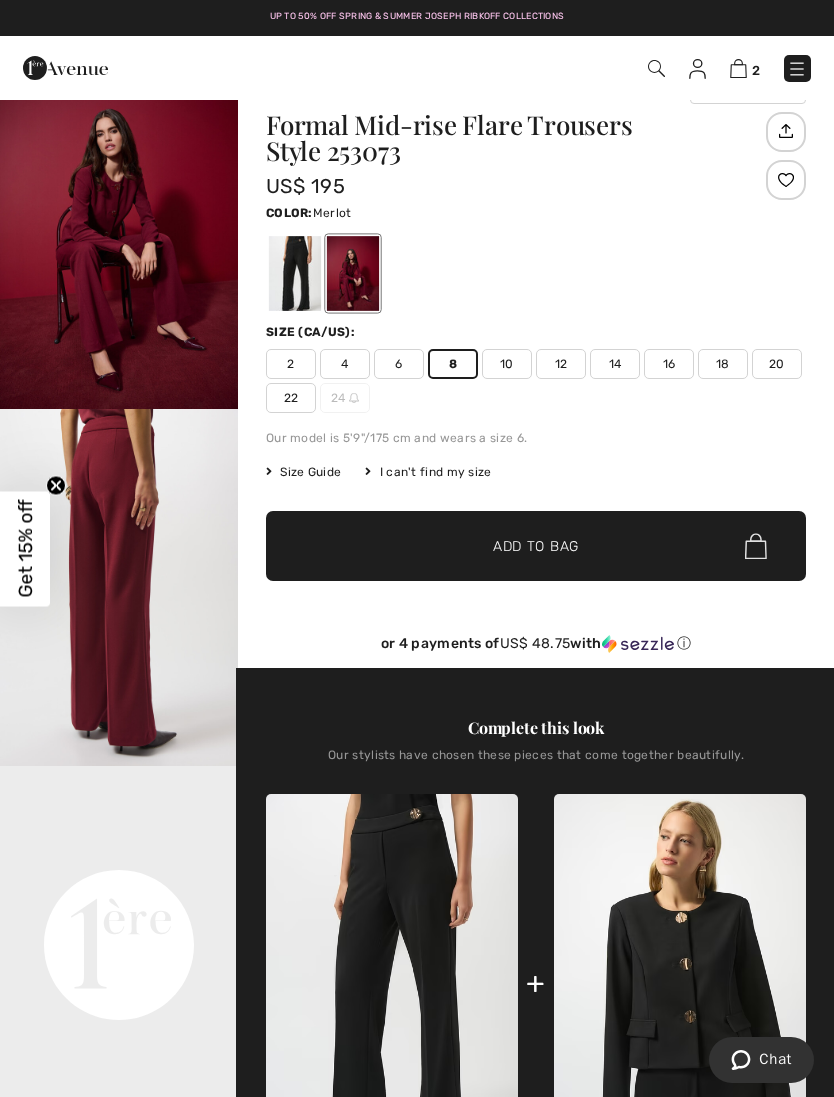 scroll, scrollTop: 0, scrollLeft: 0, axis: both 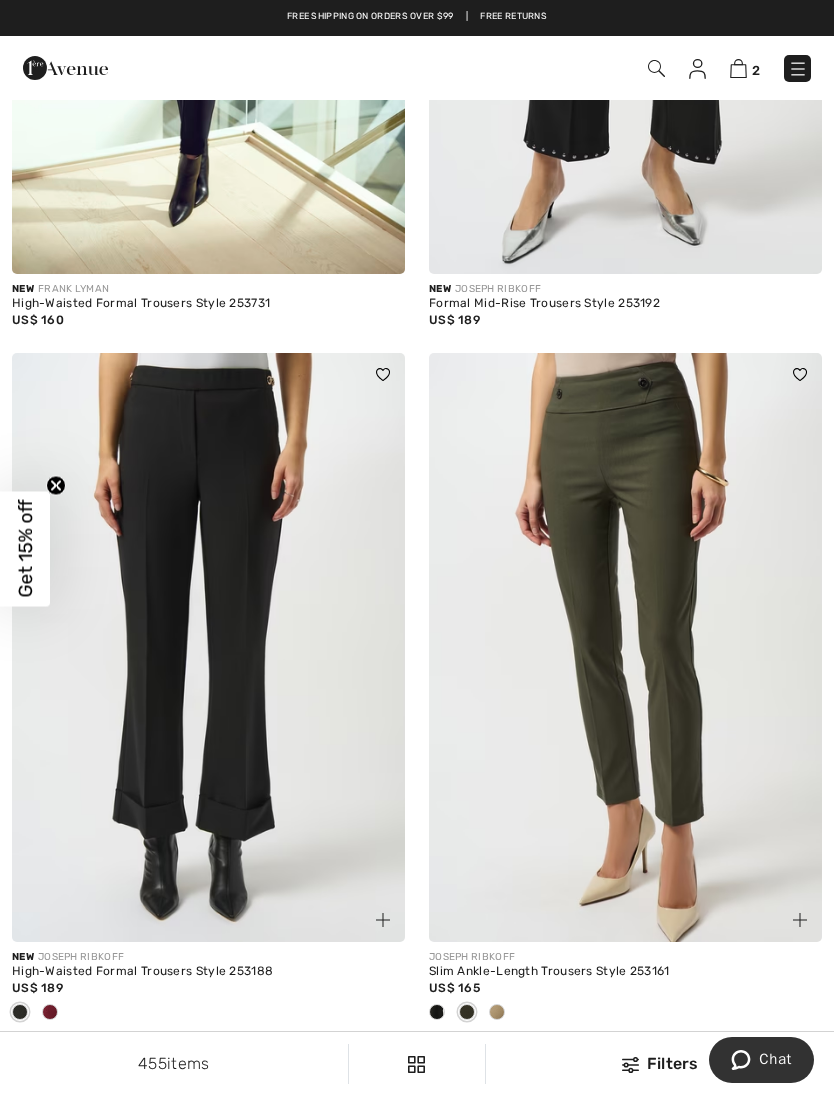 click at bounding box center (50, 1013) 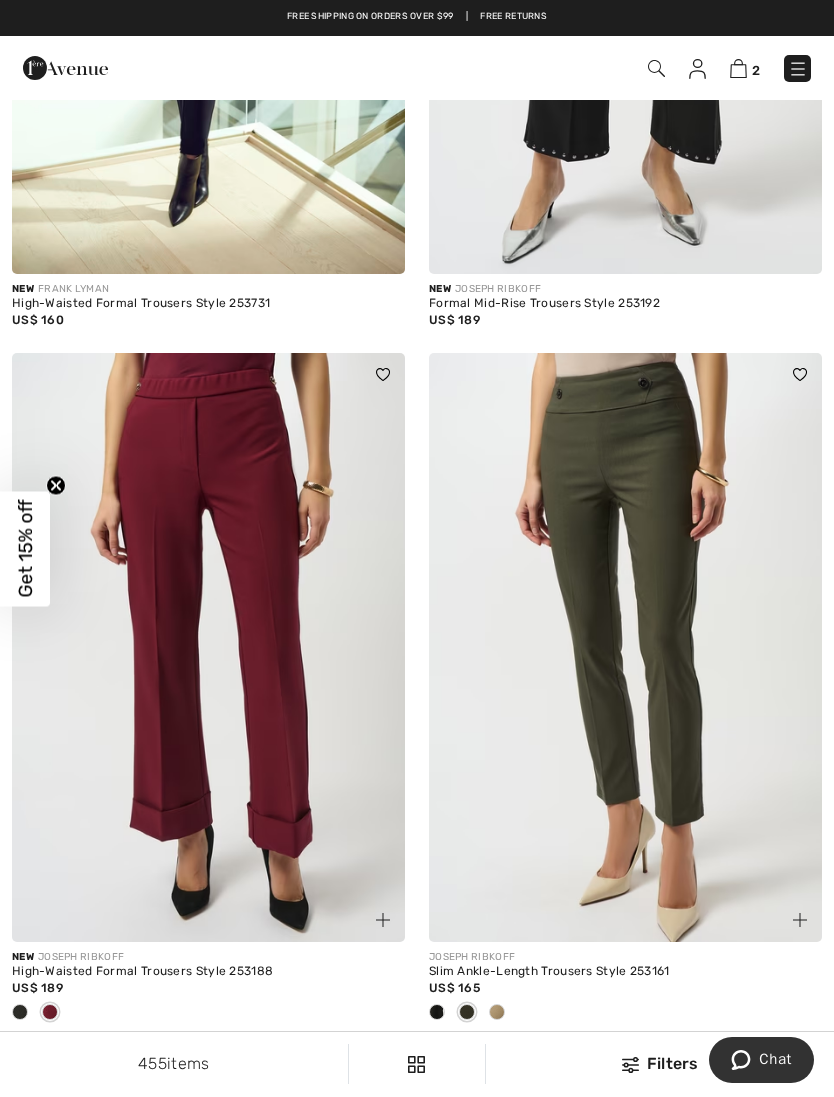 click at bounding box center (208, 648) 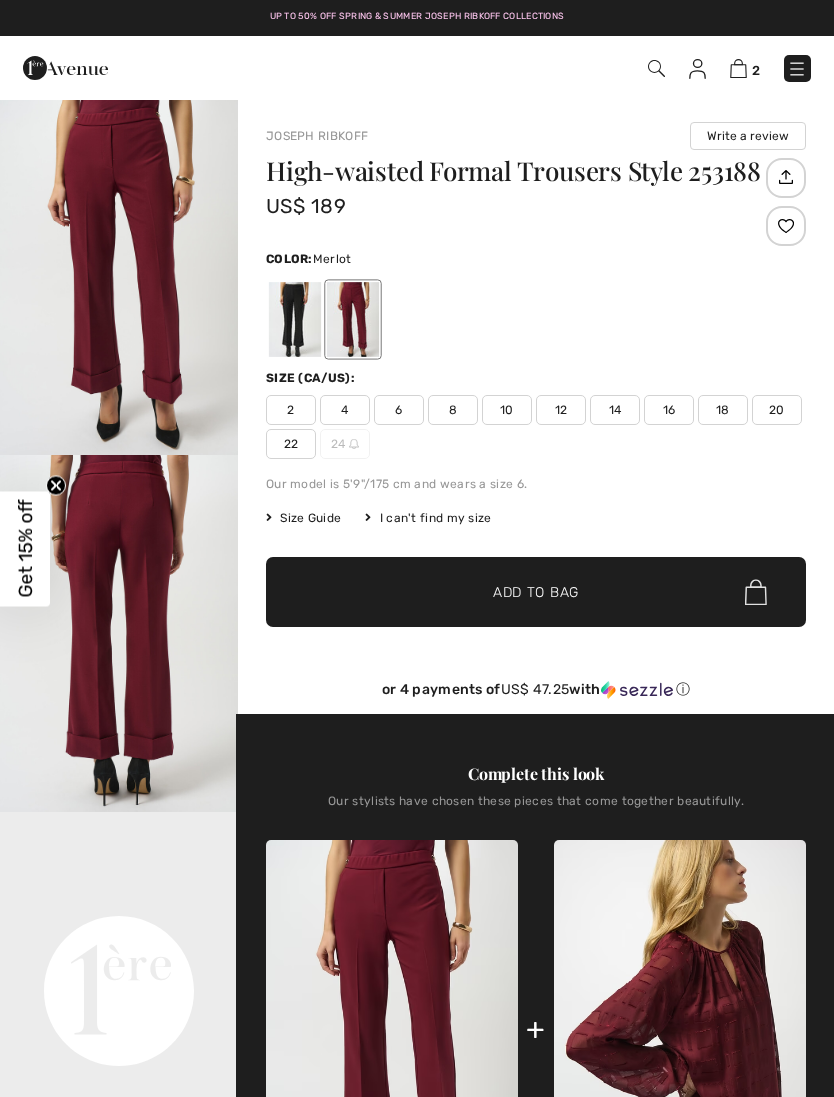 scroll, scrollTop: 0, scrollLeft: 0, axis: both 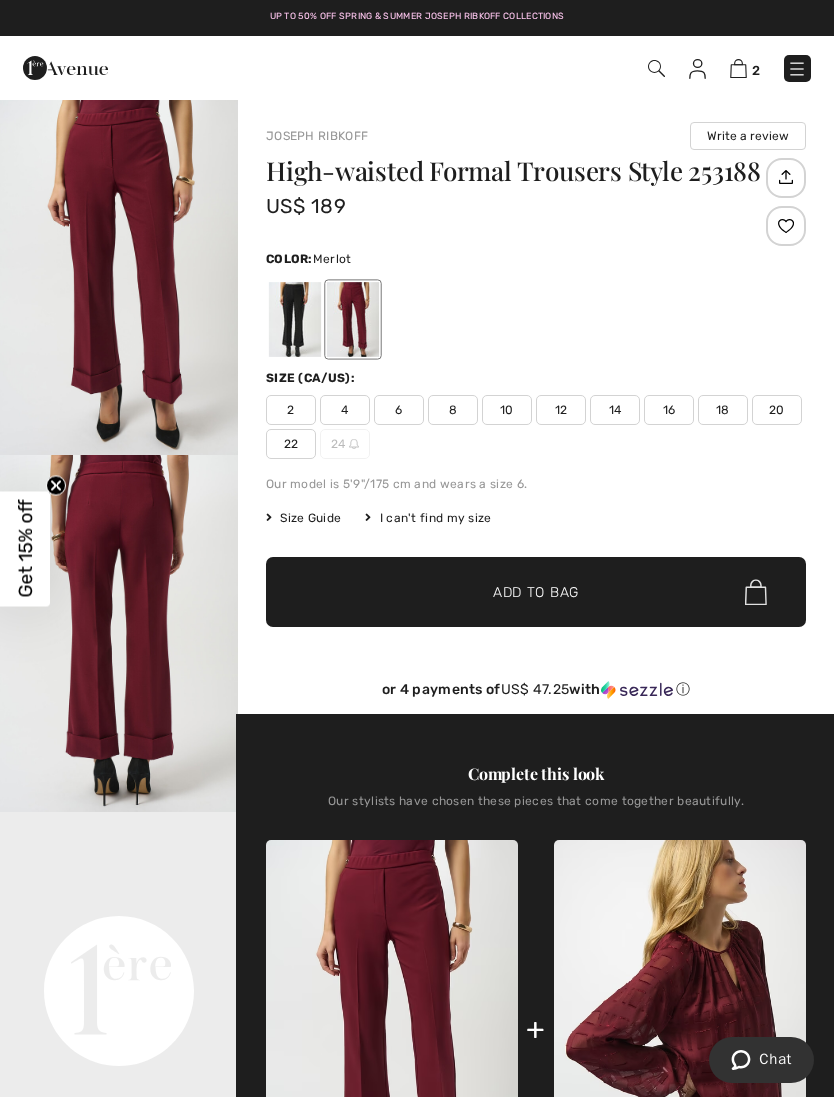 click on "8" at bounding box center (453, 410) 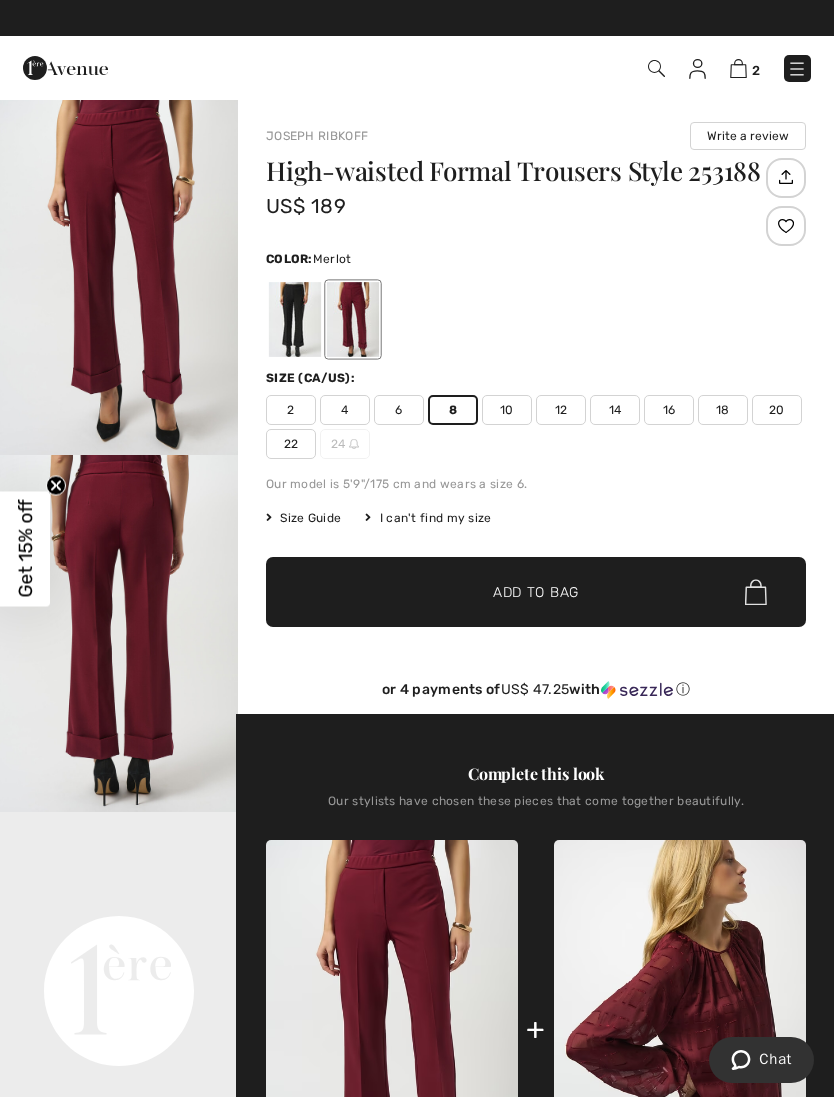 click on "2 4 6 8 10 12 14 16 18 20 22 24" at bounding box center (536, 427) 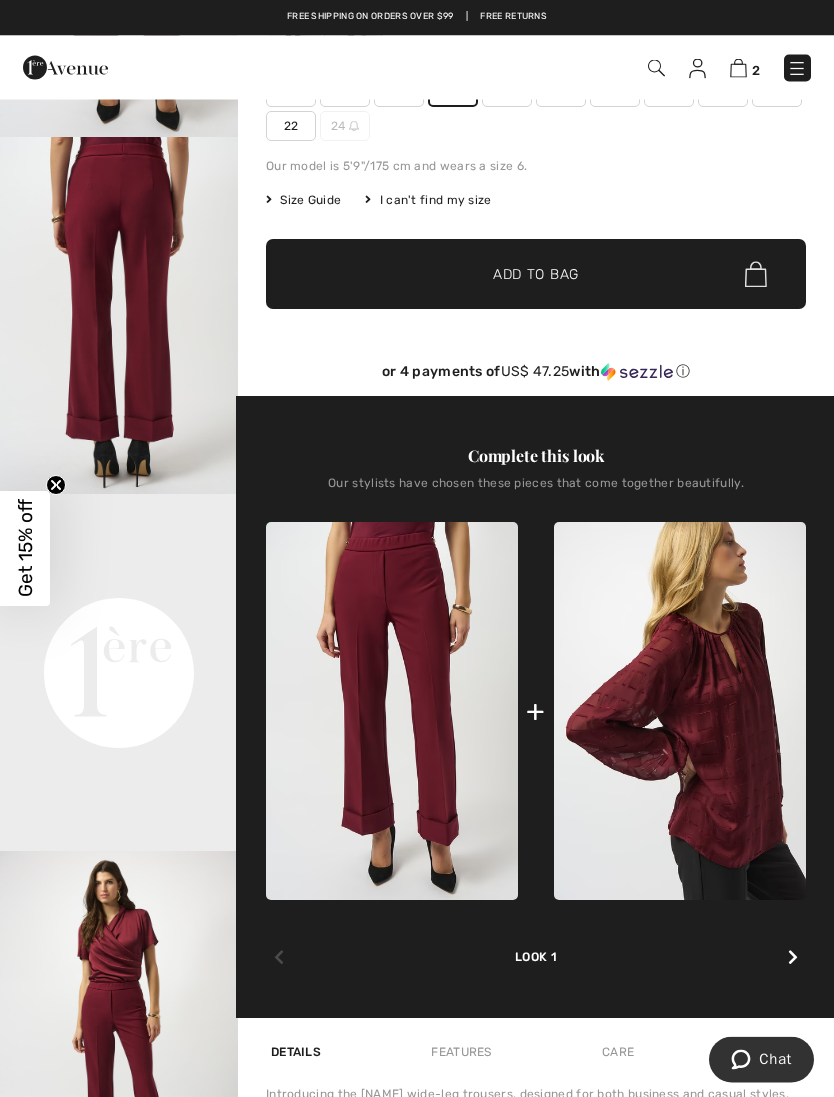 scroll, scrollTop: 319, scrollLeft: 0, axis: vertical 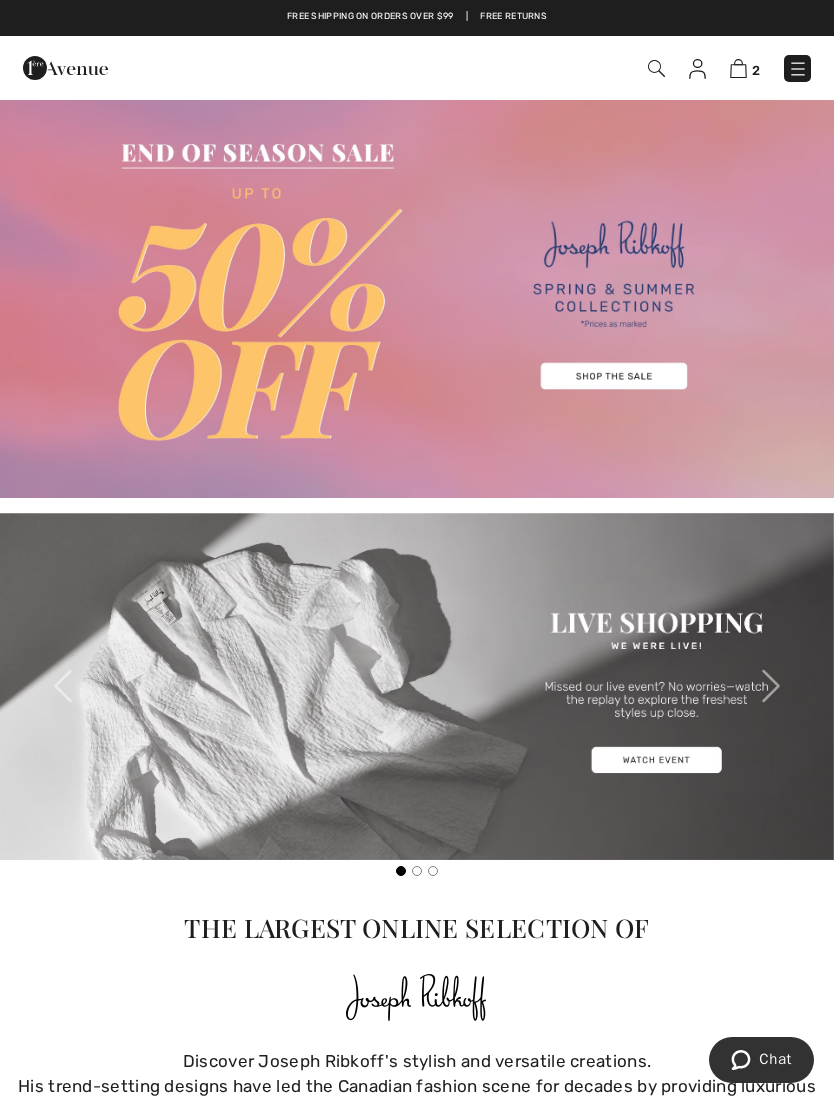 click at bounding box center (798, 69) 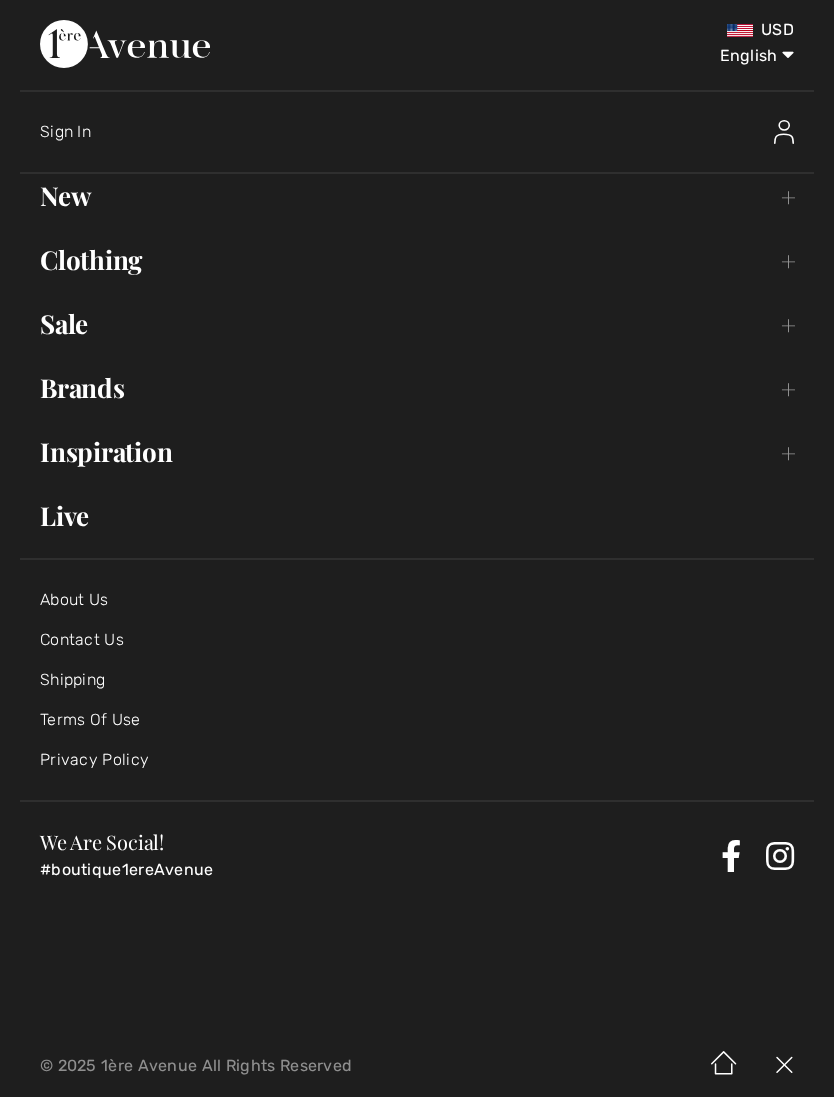 click on "Brands Open submenu" at bounding box center [417, 388] 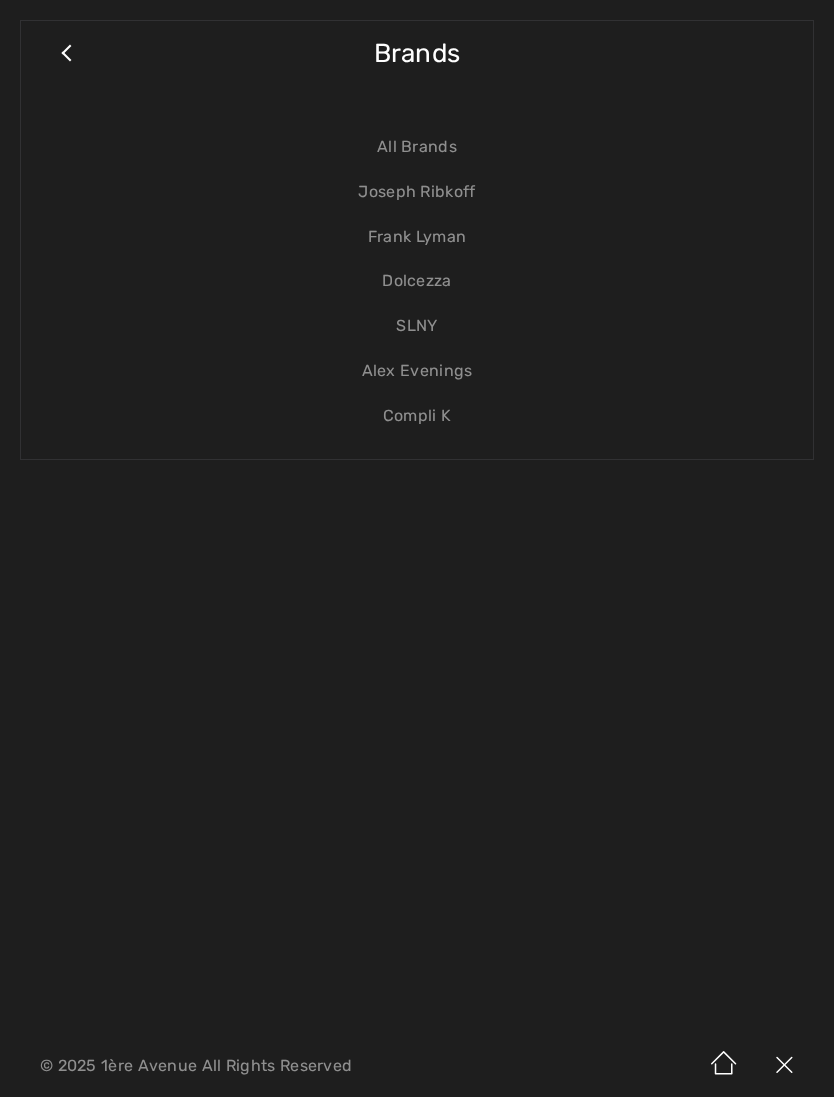 click on "Joseph Ribkoff" at bounding box center (417, 192) 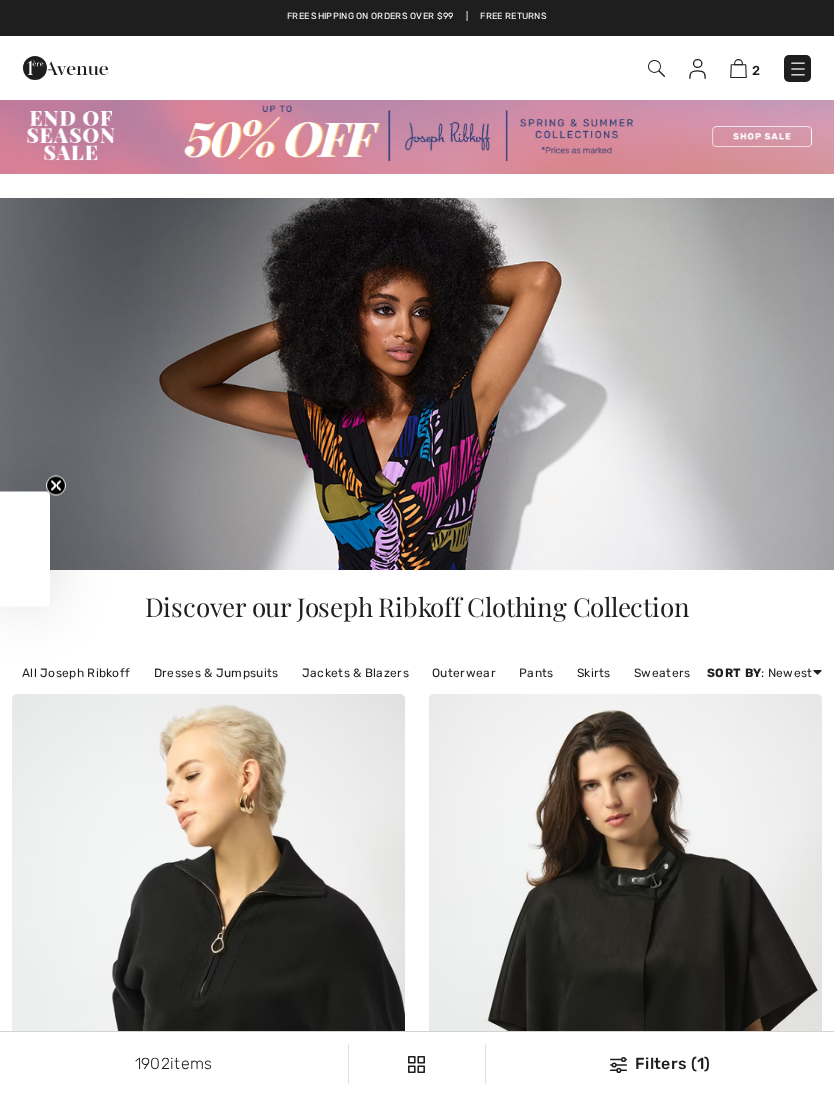 checkbox on "true" 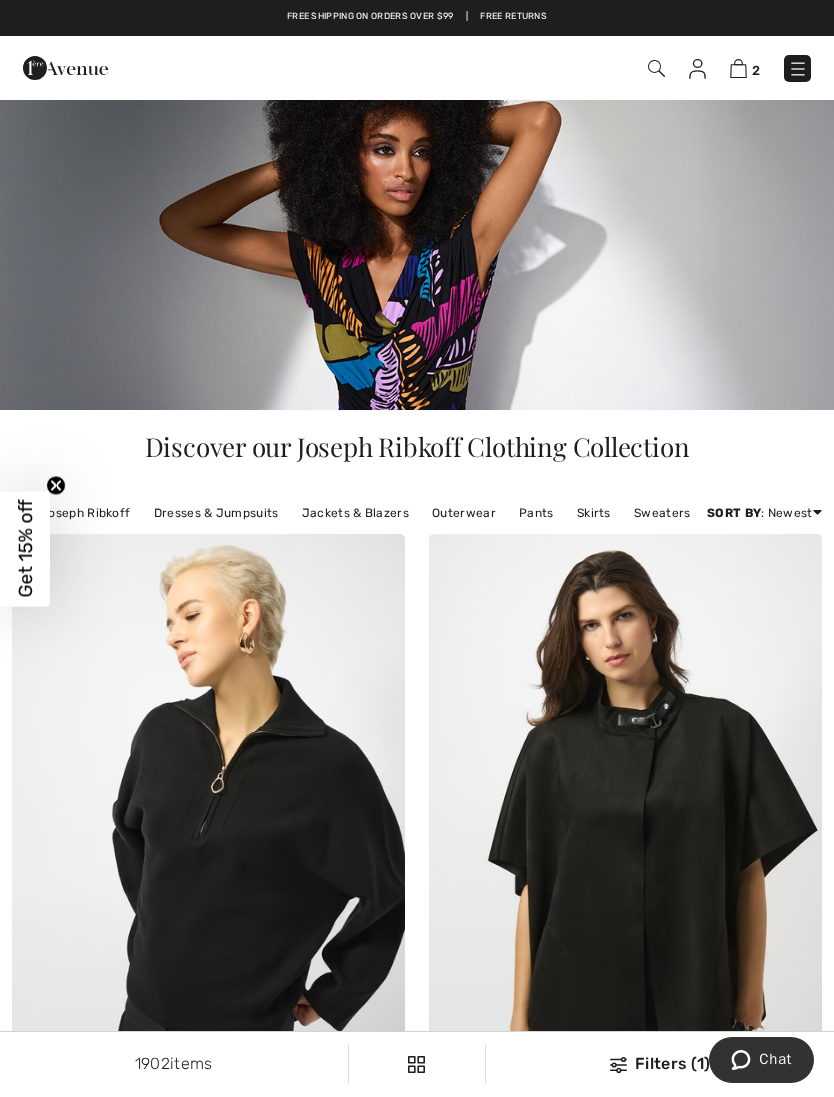 scroll, scrollTop: 104, scrollLeft: 0, axis: vertical 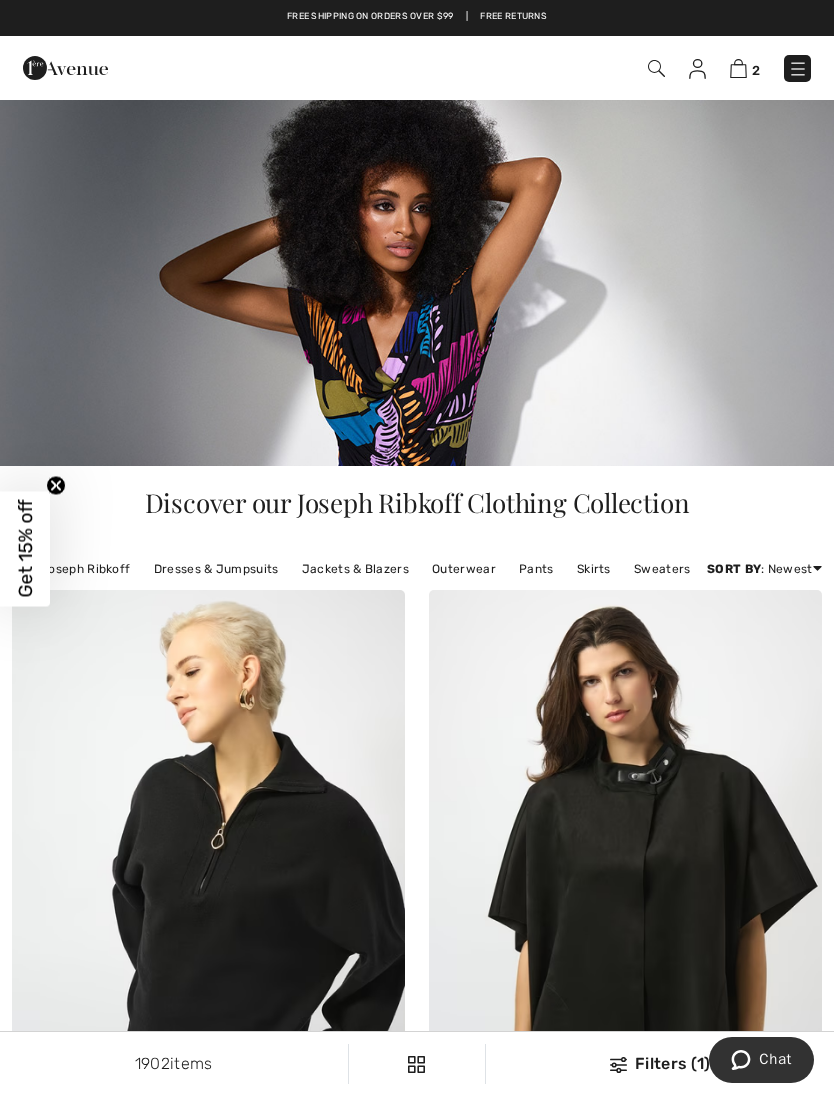 click on "Pants" at bounding box center (536, 569) 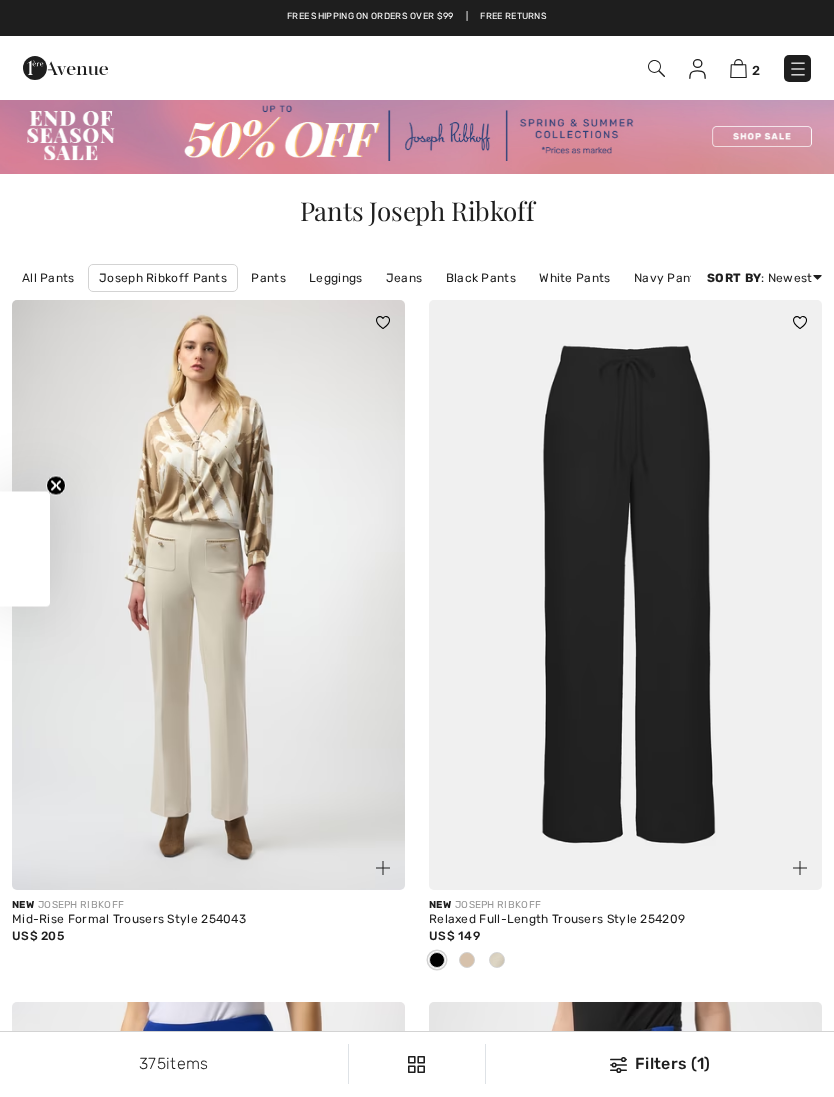scroll, scrollTop: 0, scrollLeft: 0, axis: both 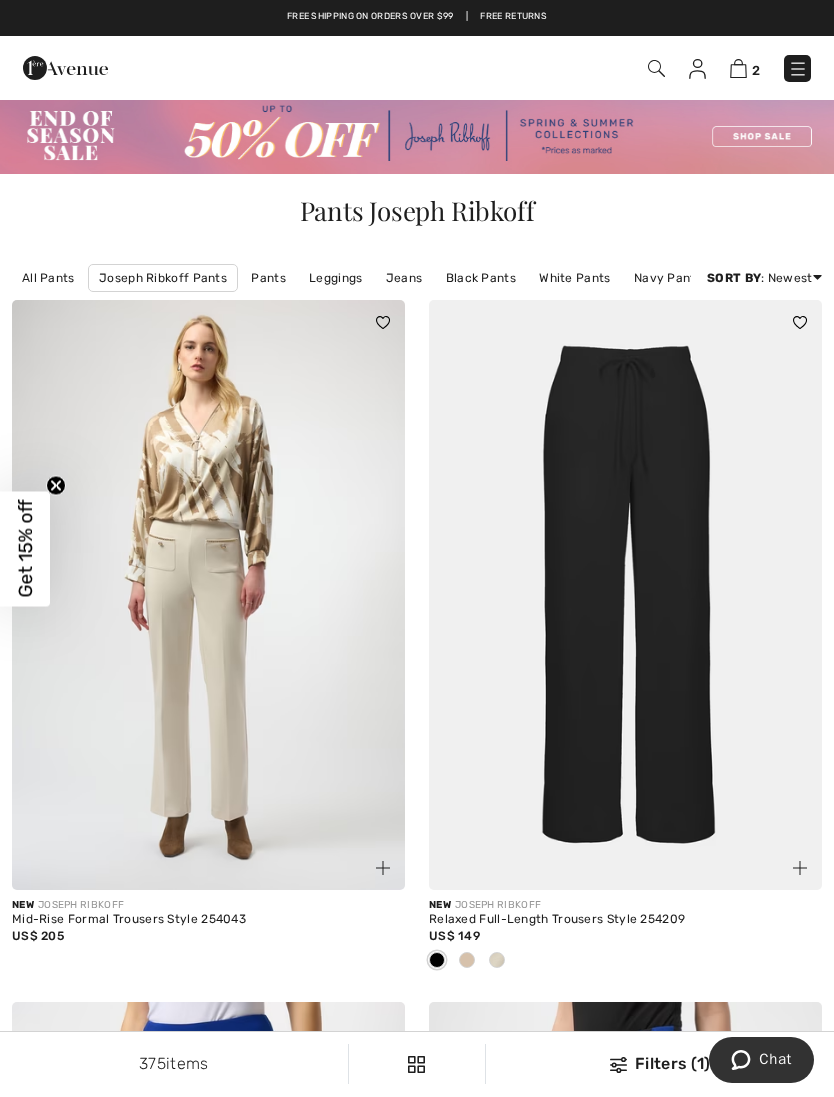 click on "Pants" at bounding box center (268, 278) 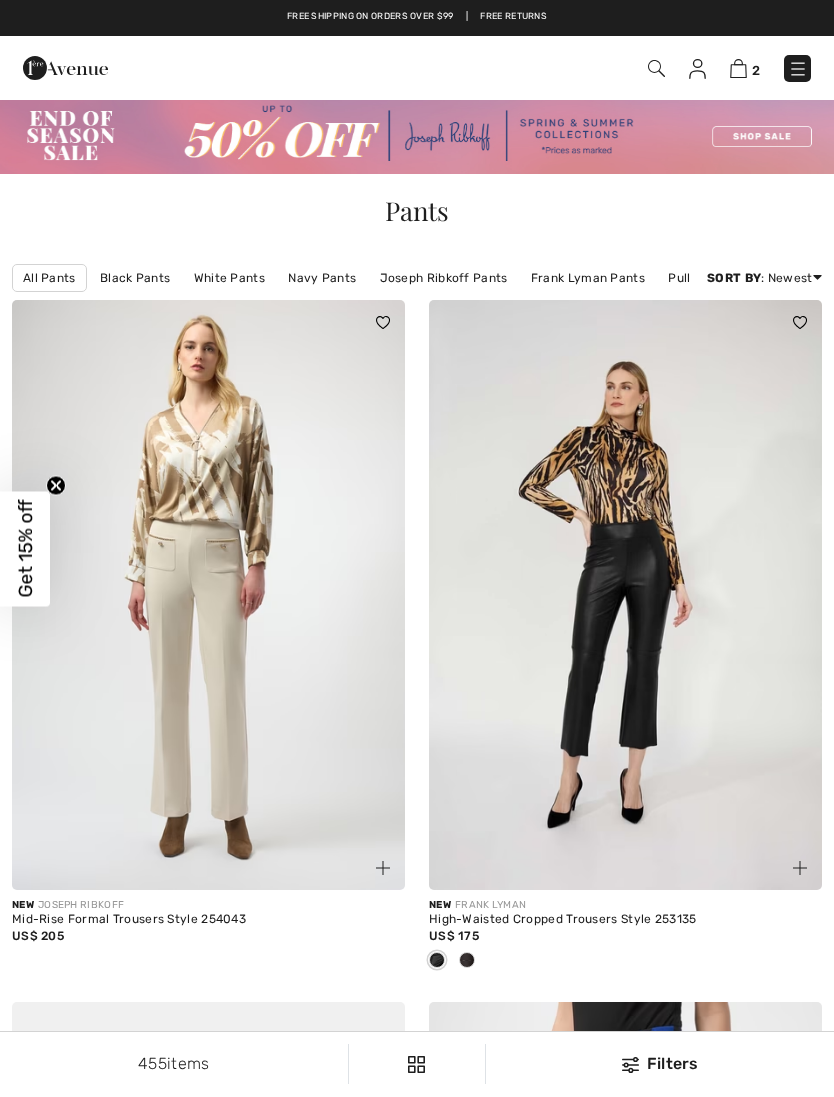 checkbox on "true" 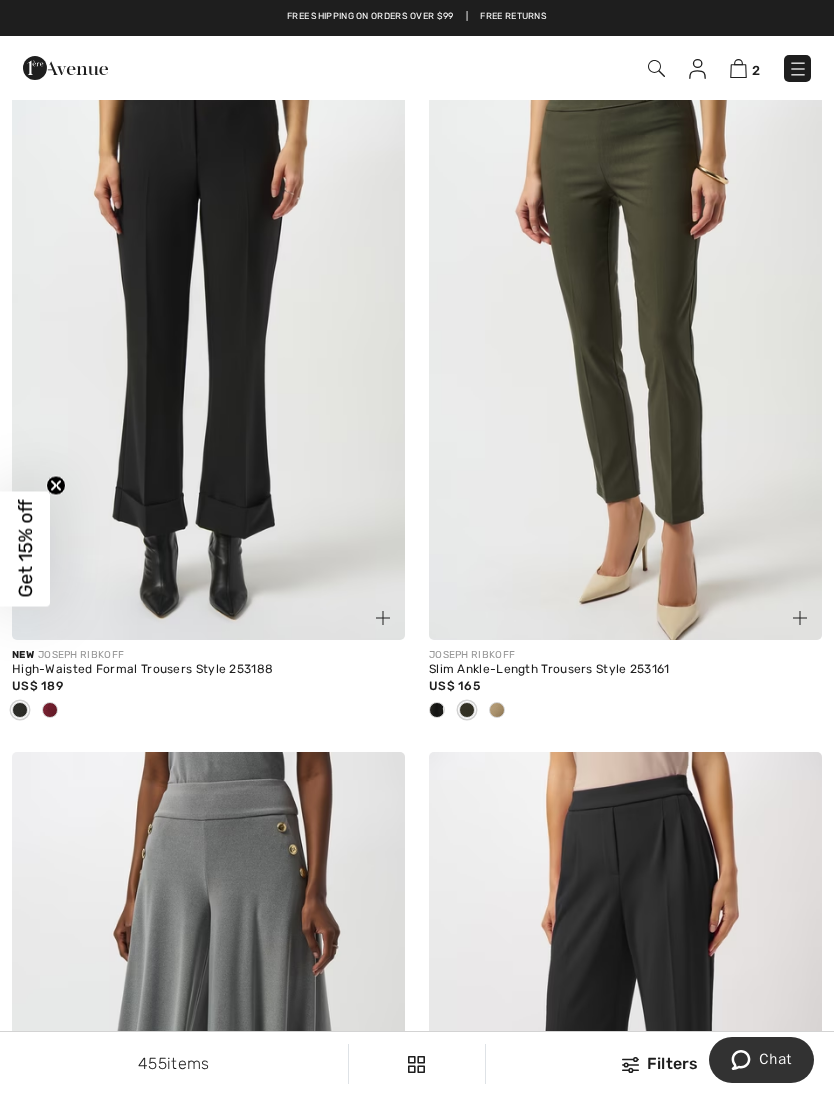 scroll, scrollTop: 10834, scrollLeft: 0, axis: vertical 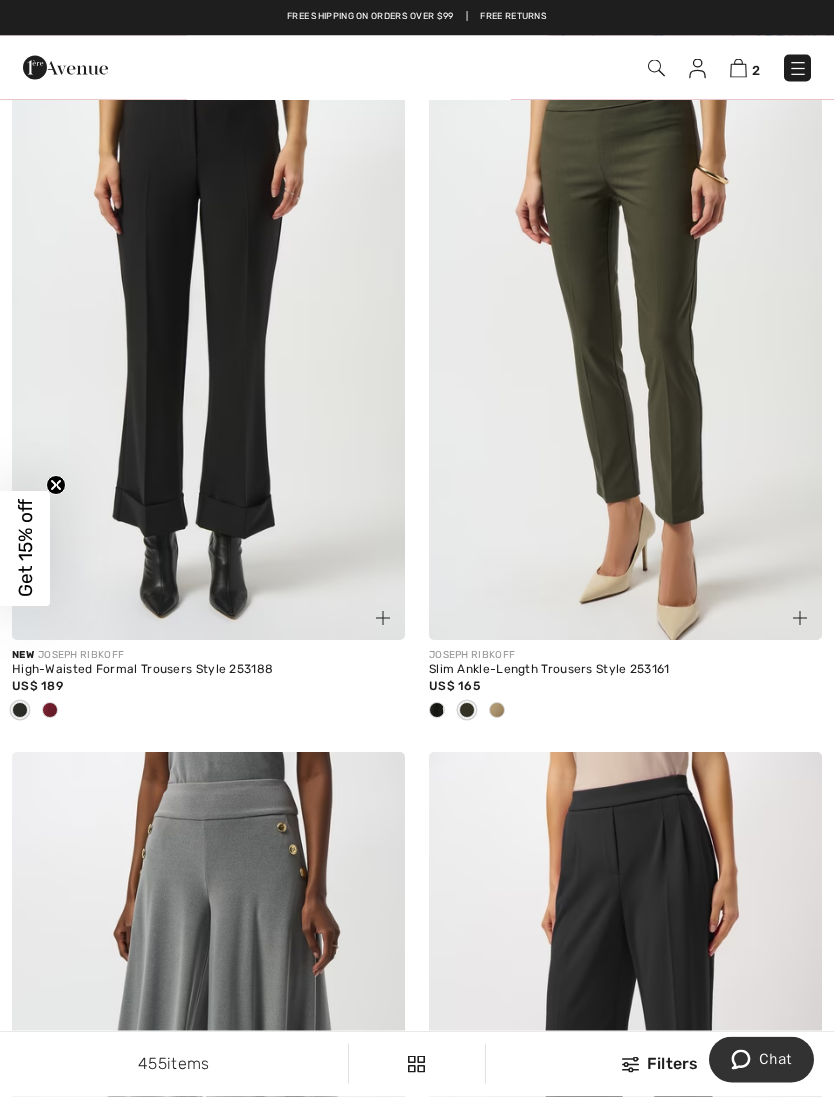 click at bounding box center [208, 712] 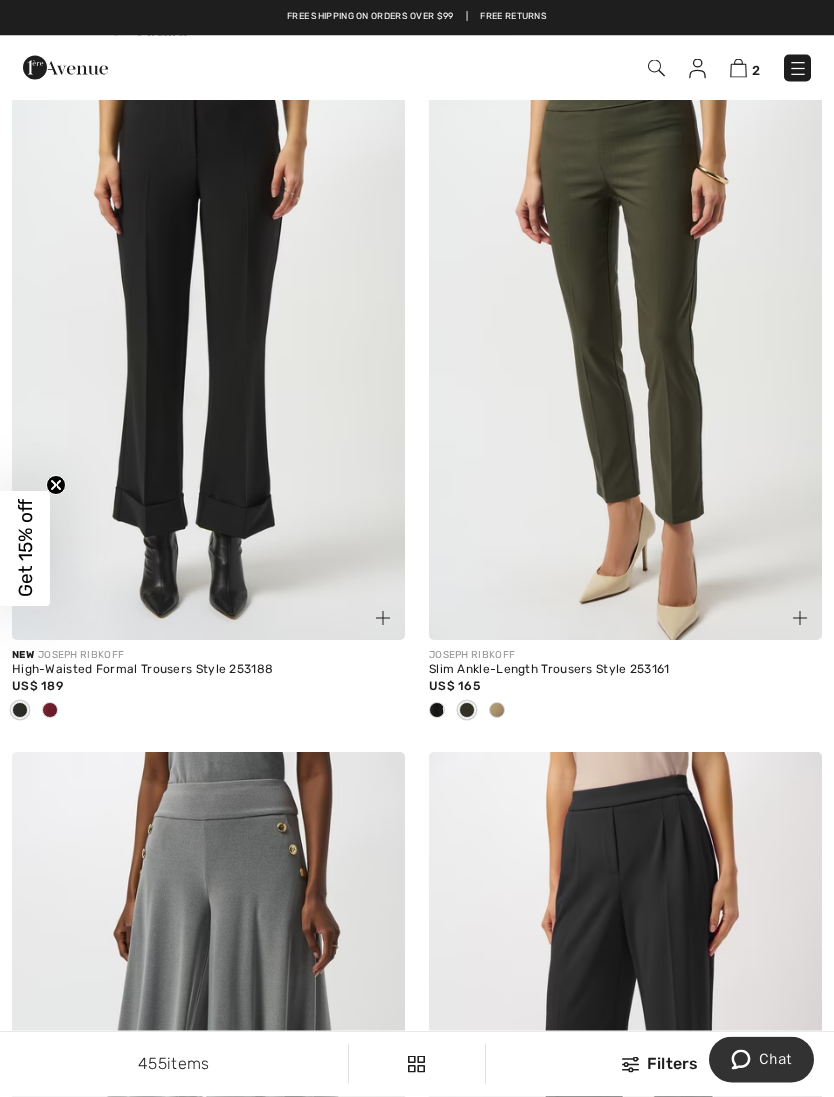click at bounding box center (208, 712) 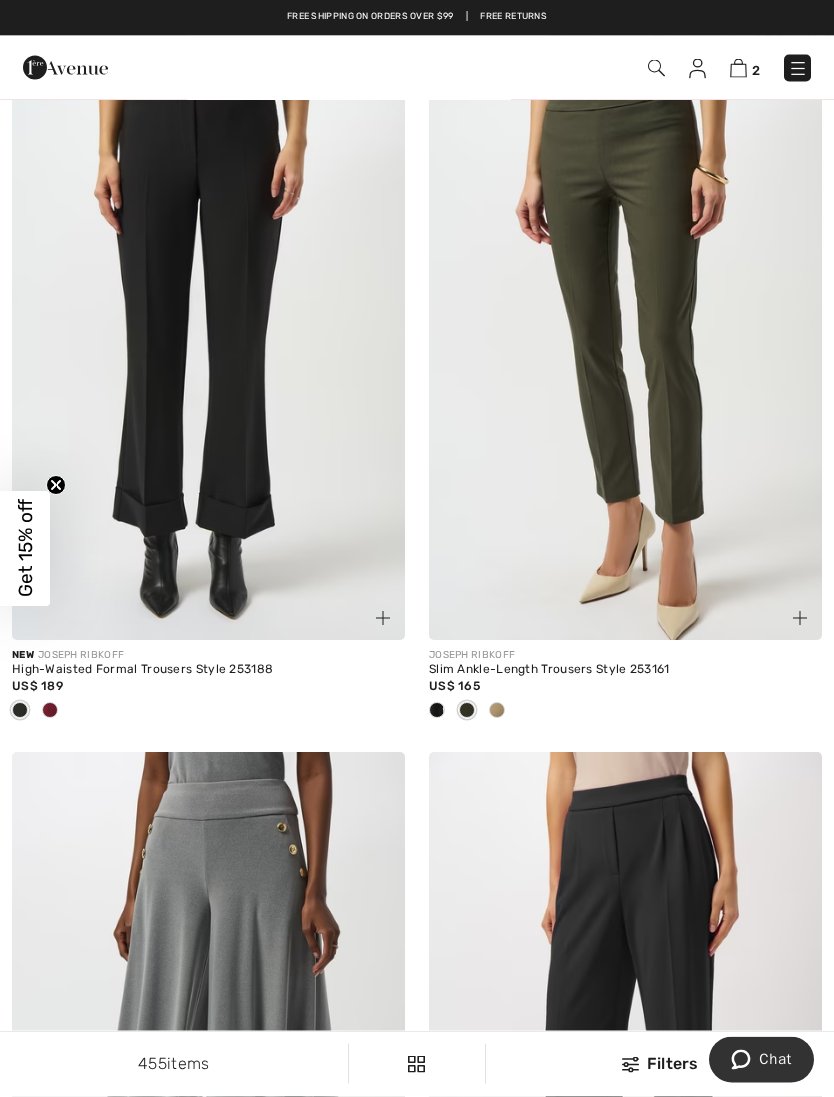 click on "High-Waisted Formal Trousers Style 253188" at bounding box center (208, 671) 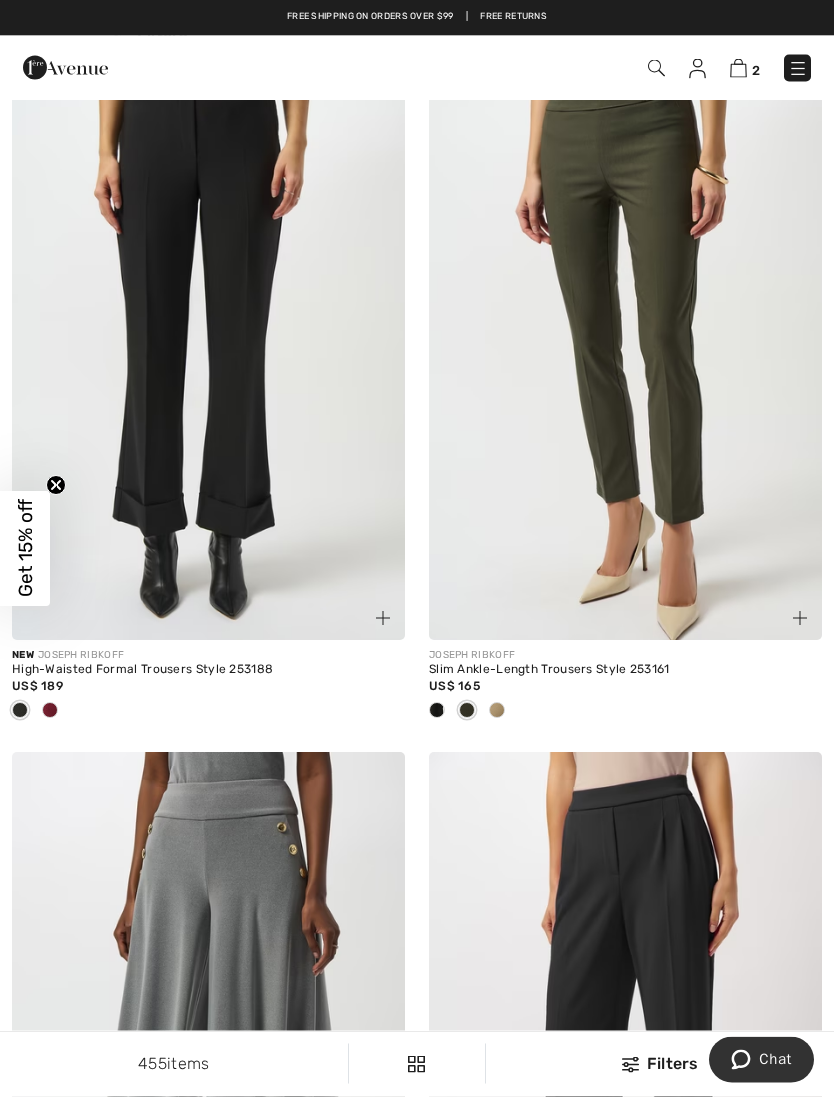 click on "High-Waisted Formal Trousers Style 253188" at bounding box center (208, 671) 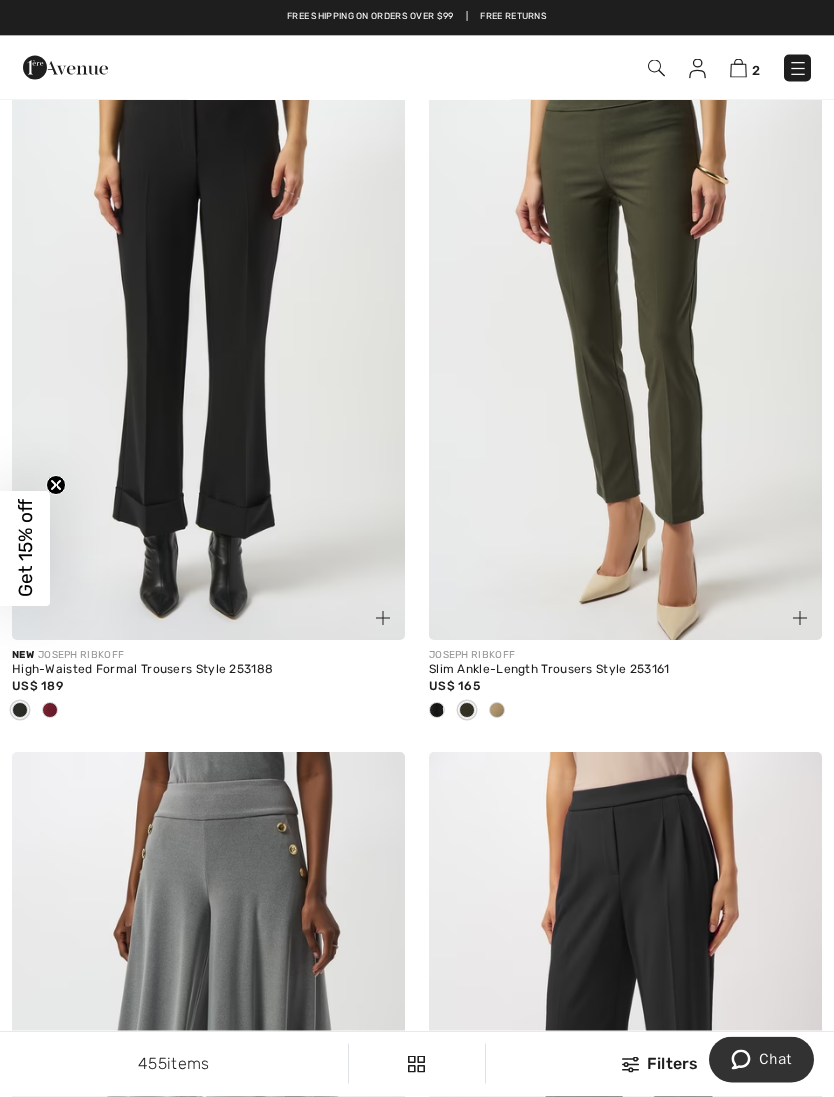 click at bounding box center (208, 347) 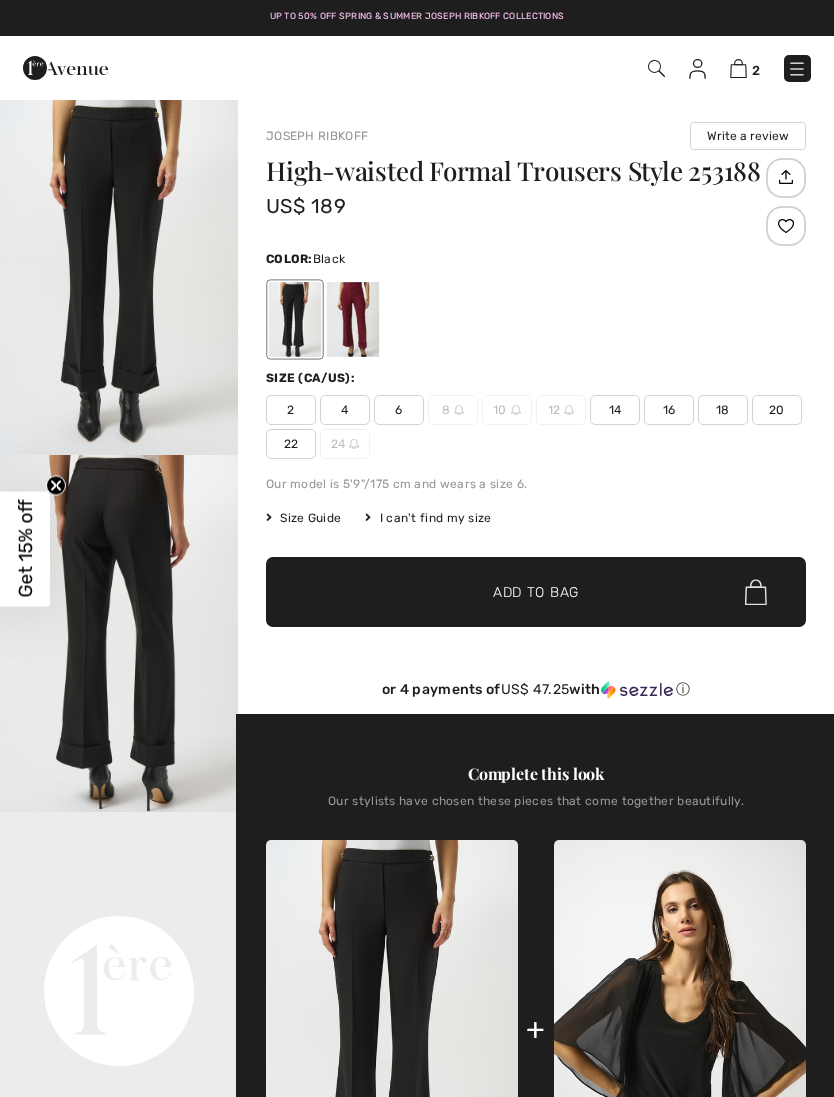 checkbox on "true" 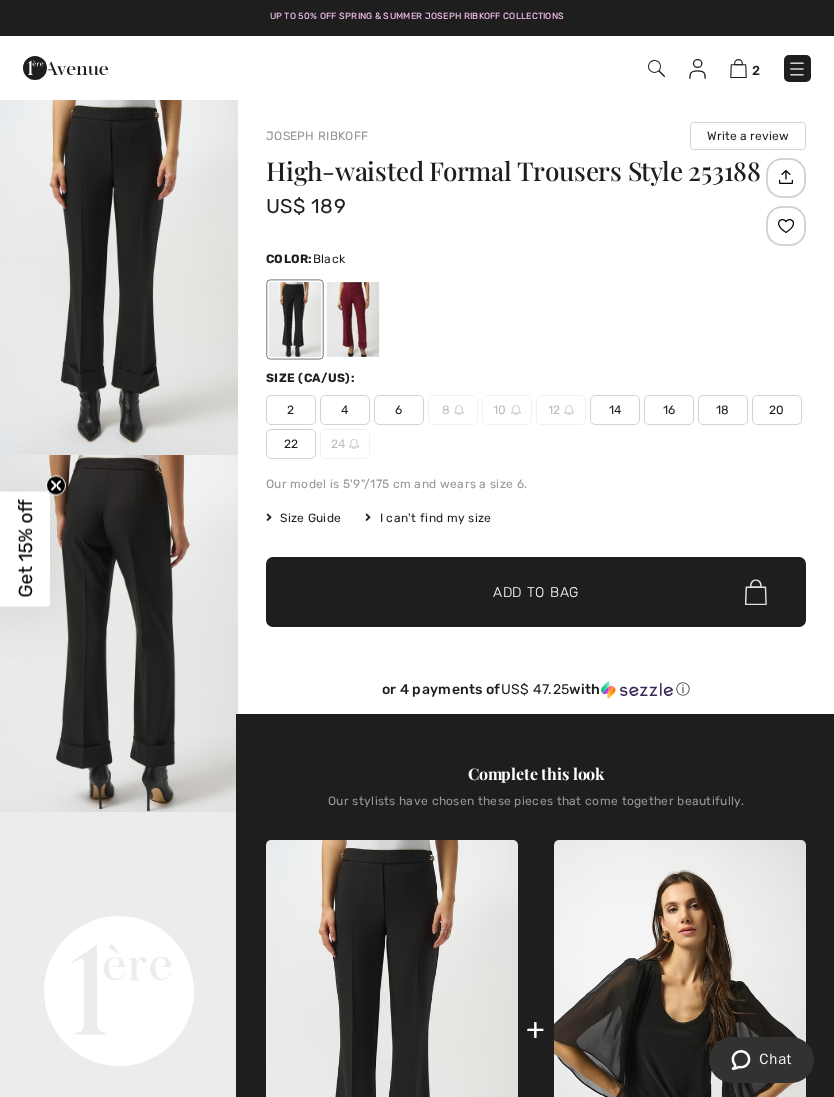 scroll, scrollTop: 0, scrollLeft: 0, axis: both 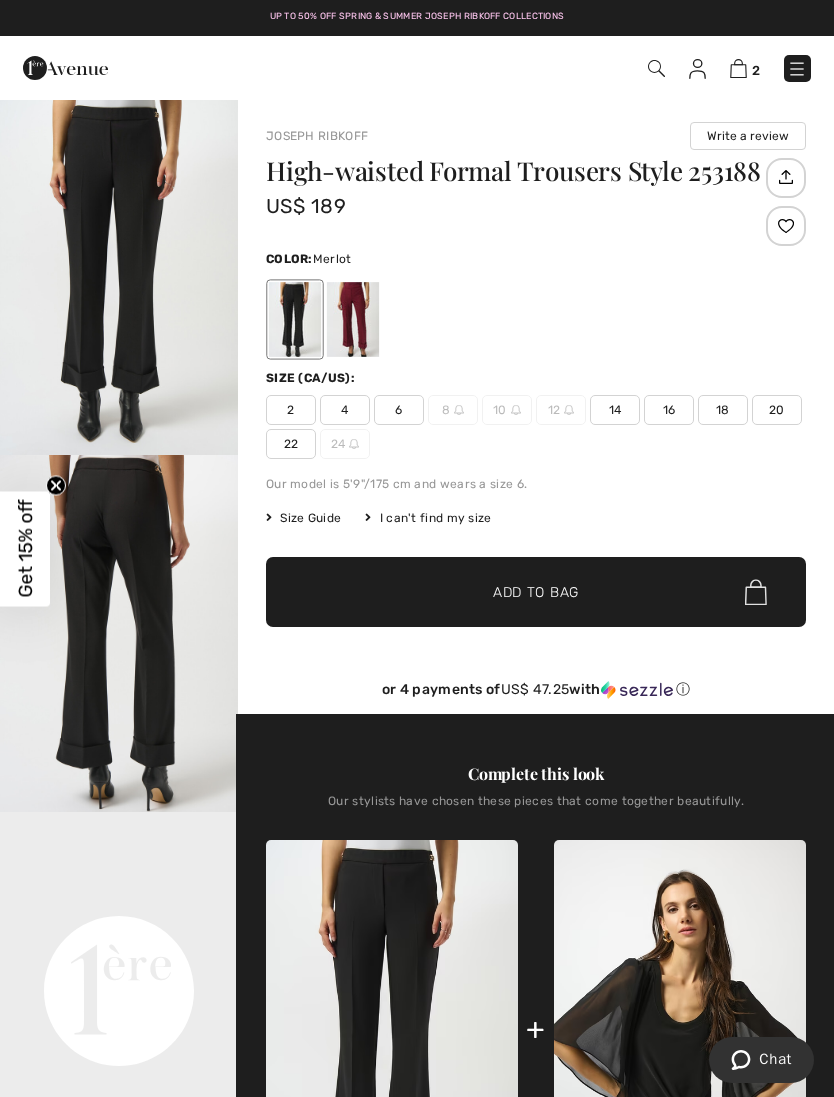 click at bounding box center (353, 319) 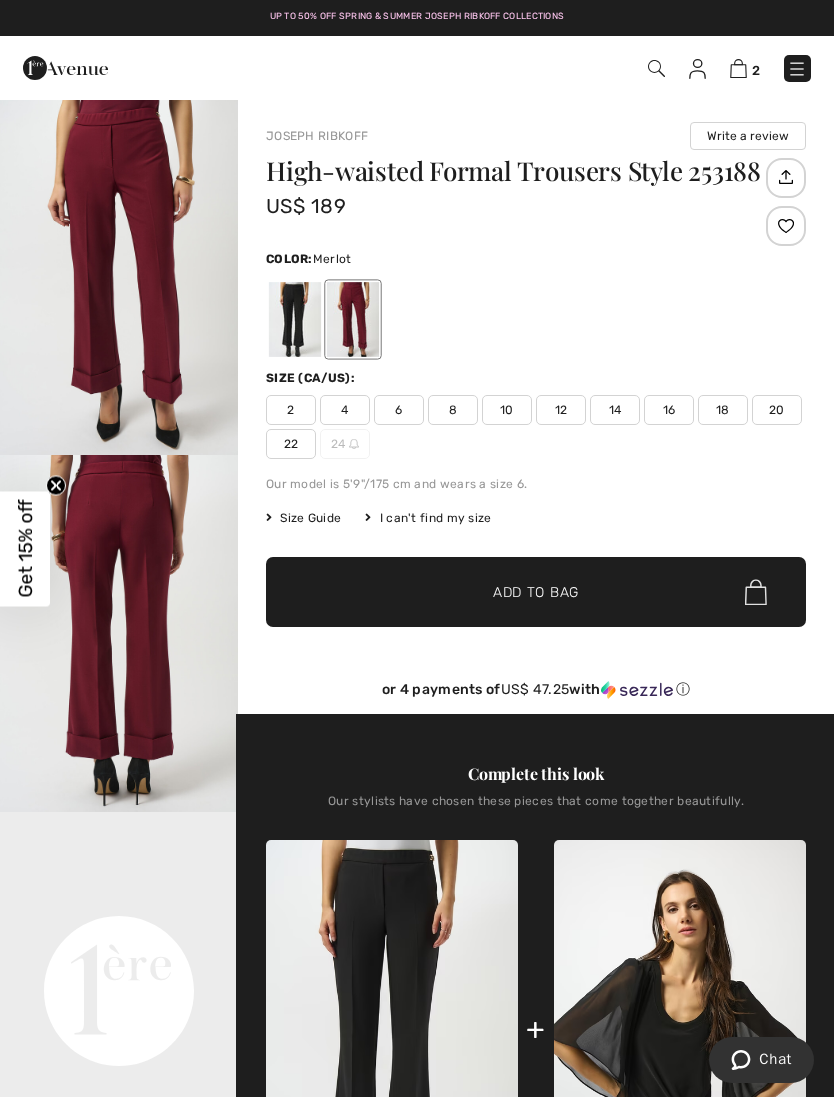 click on "8" at bounding box center (453, 410) 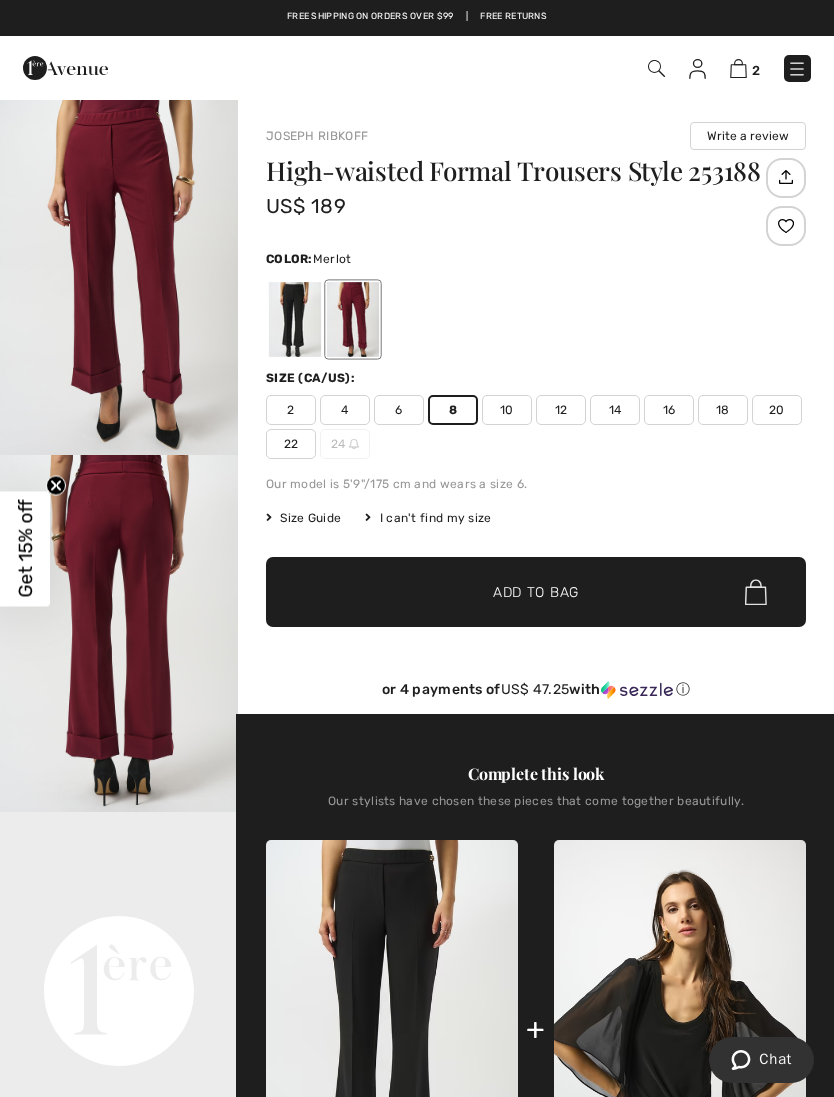click on "Add to Bag" at bounding box center (536, 592) 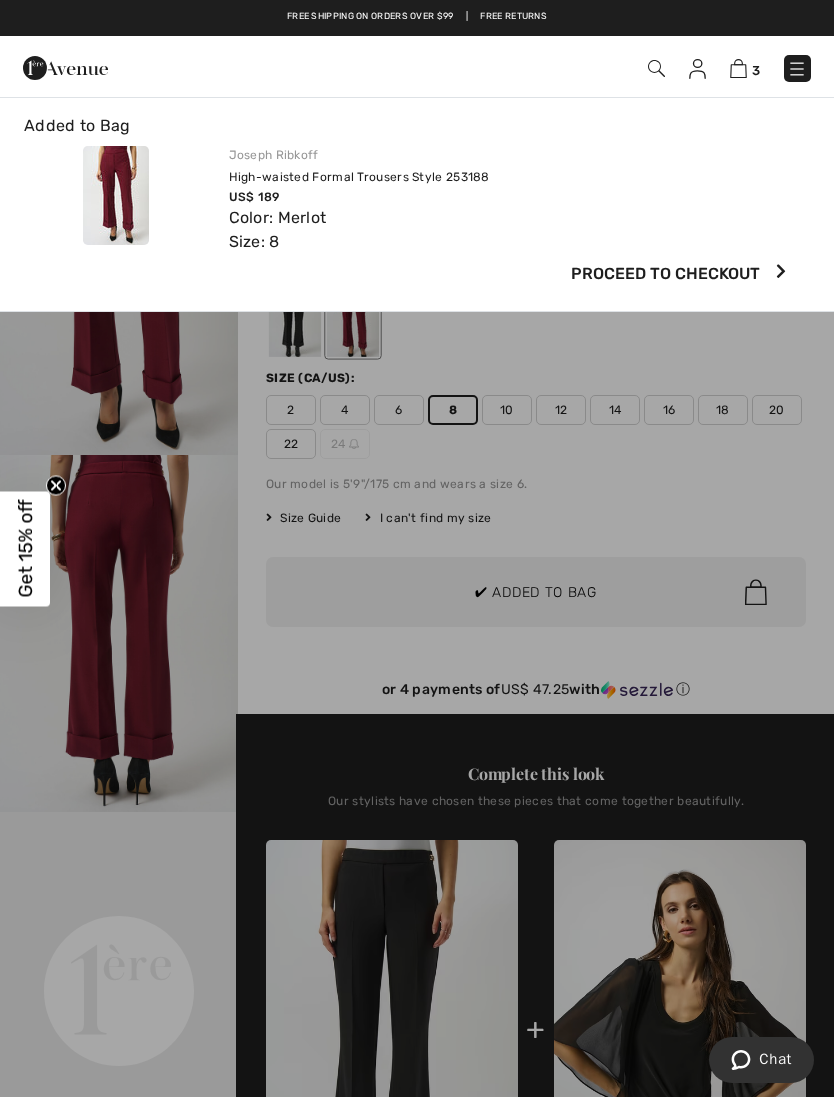 scroll, scrollTop: 0, scrollLeft: 0, axis: both 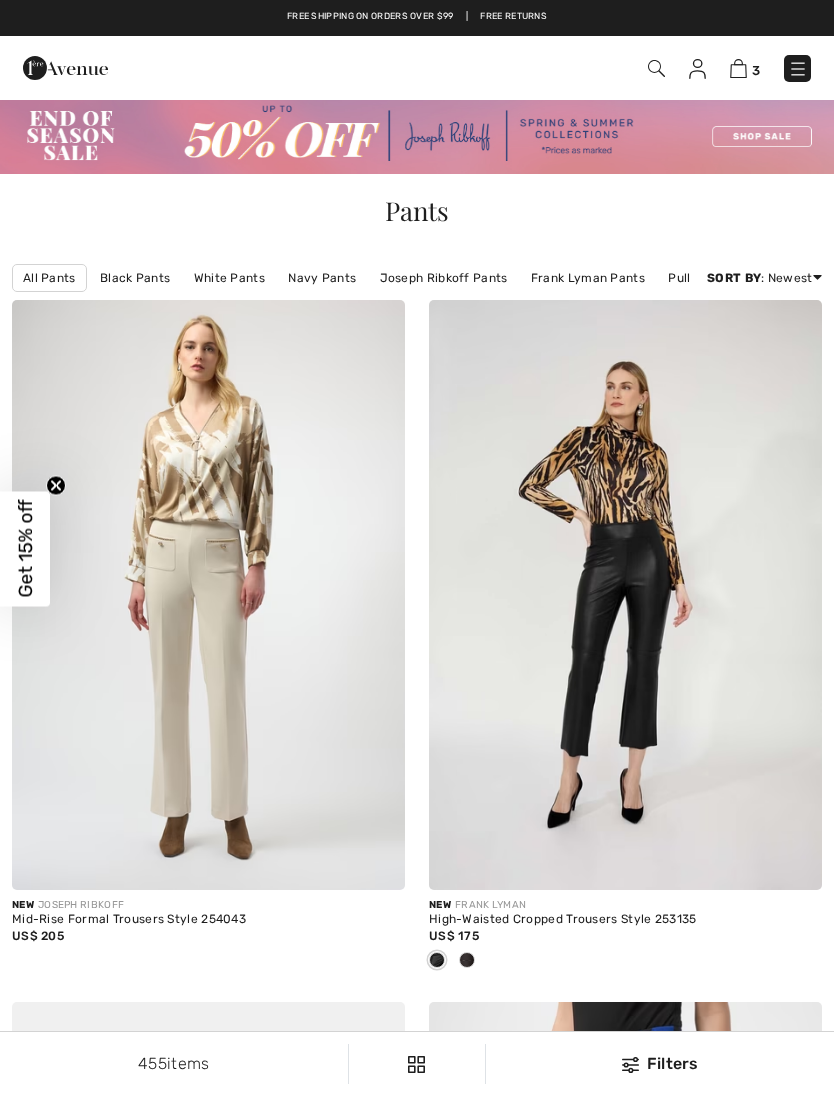 checkbox on "true" 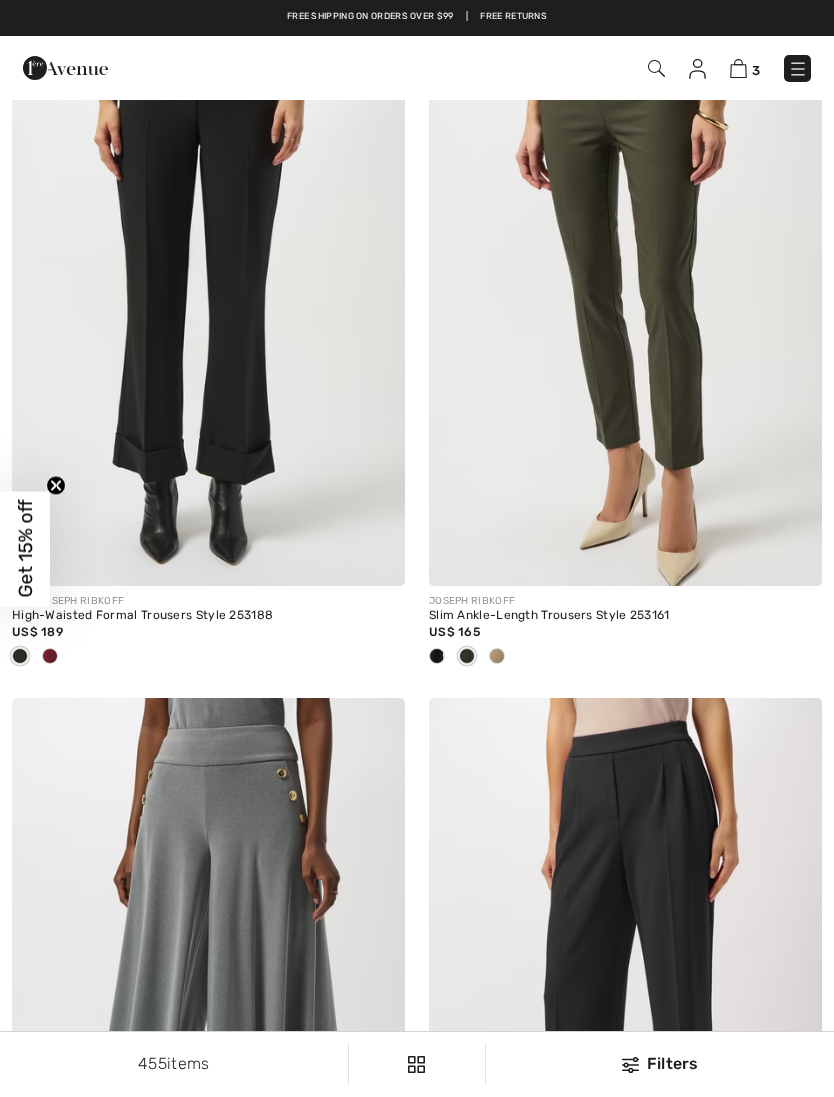 scroll, scrollTop: 0, scrollLeft: 0, axis: both 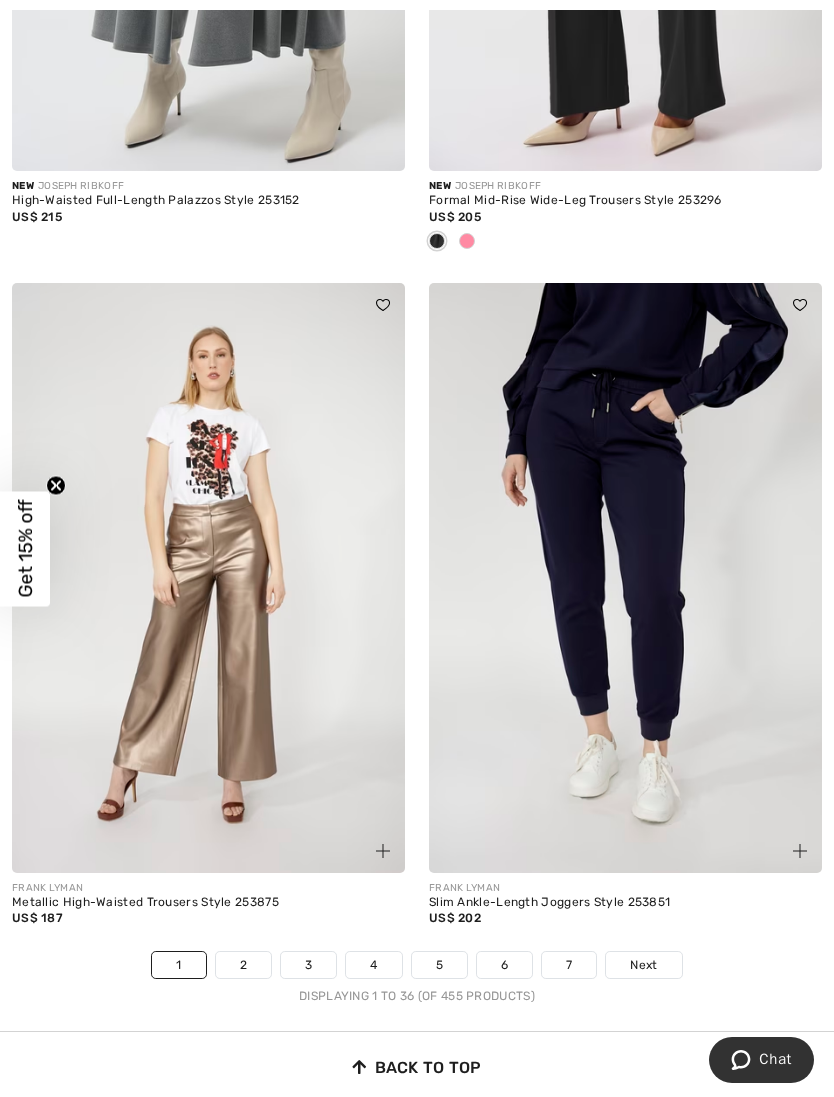 click on "2" at bounding box center (243, 965) 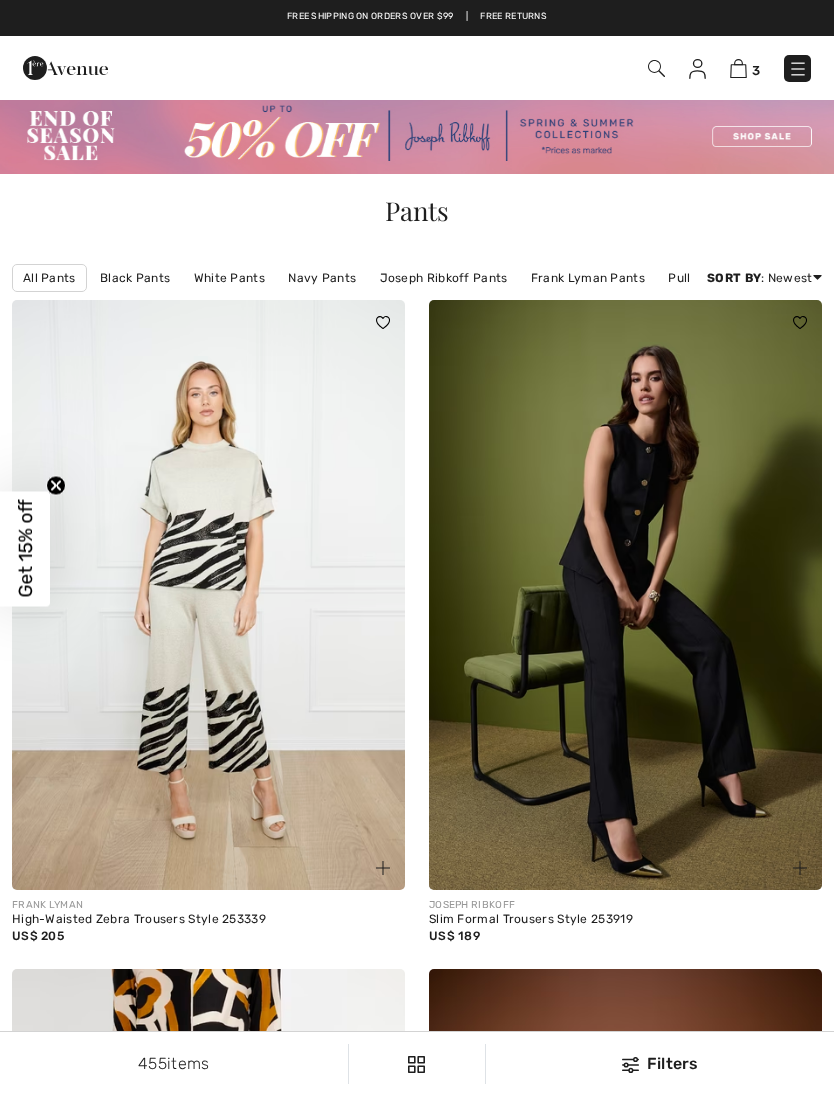checkbox on "true" 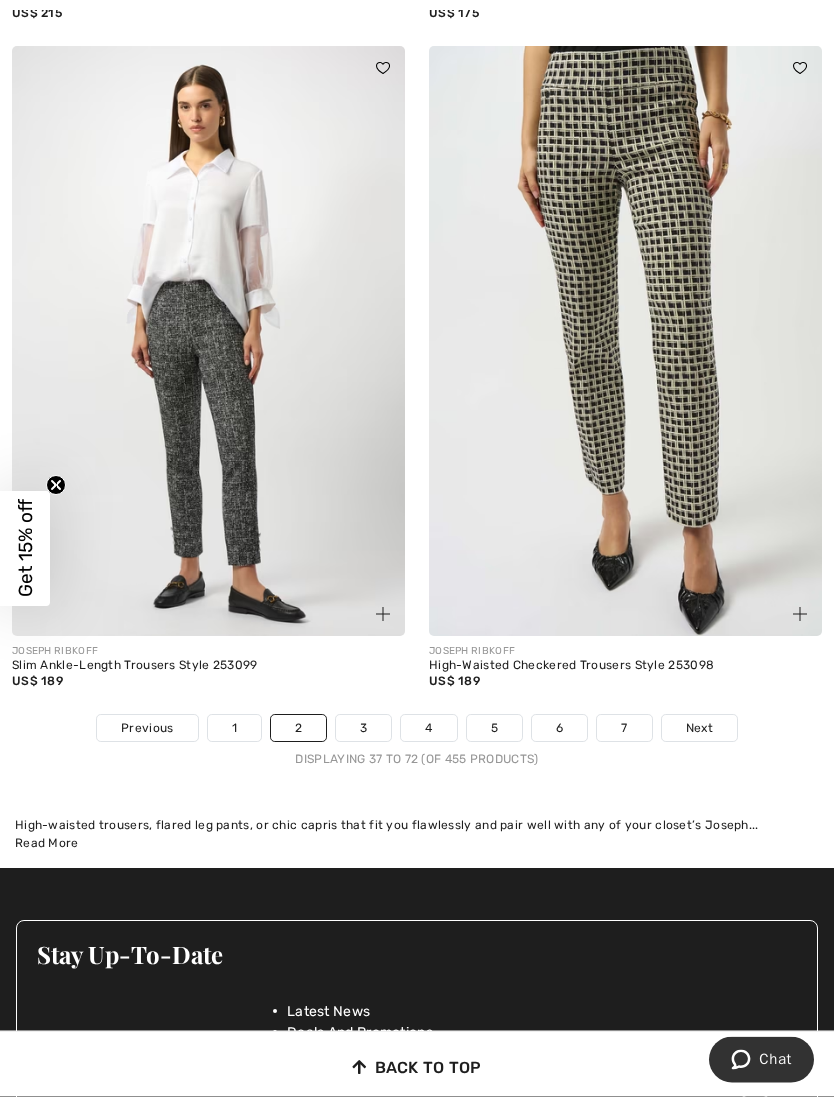 scroll, scrollTop: 12110, scrollLeft: 0, axis: vertical 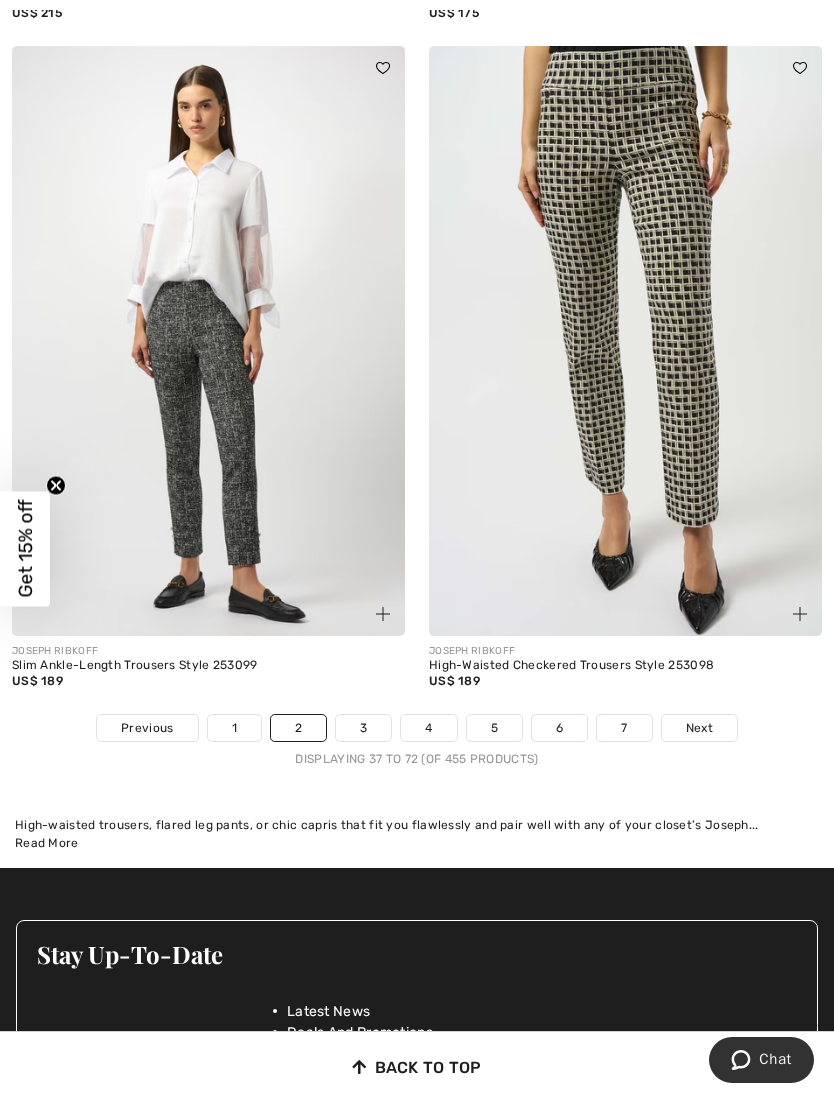 click on "3" at bounding box center (363, 728) 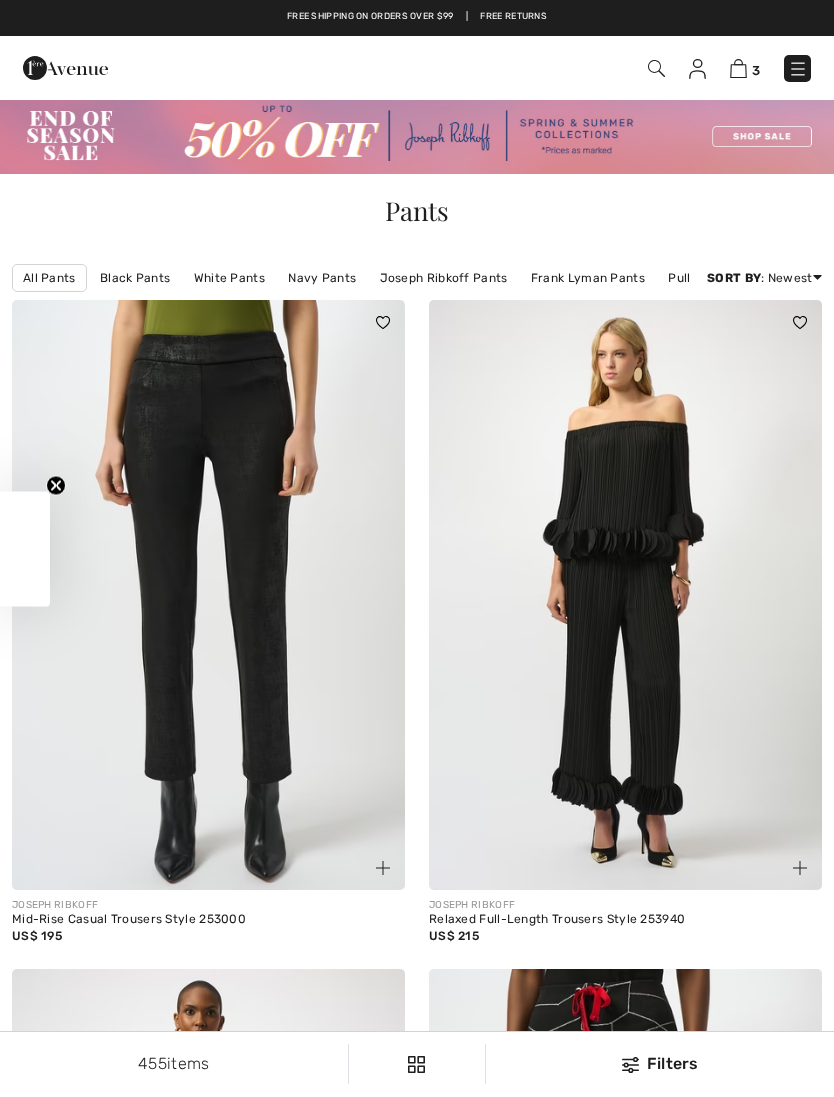 scroll, scrollTop: 0, scrollLeft: 0, axis: both 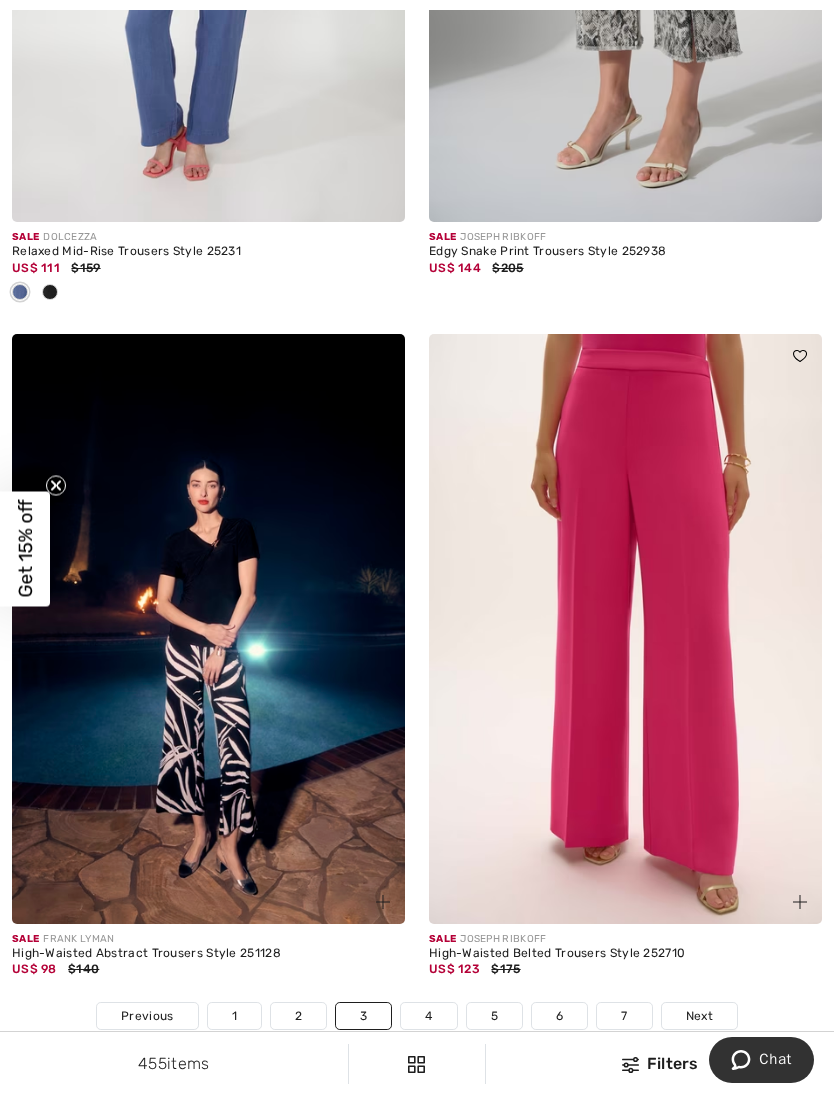 click on "4" at bounding box center (428, 1016) 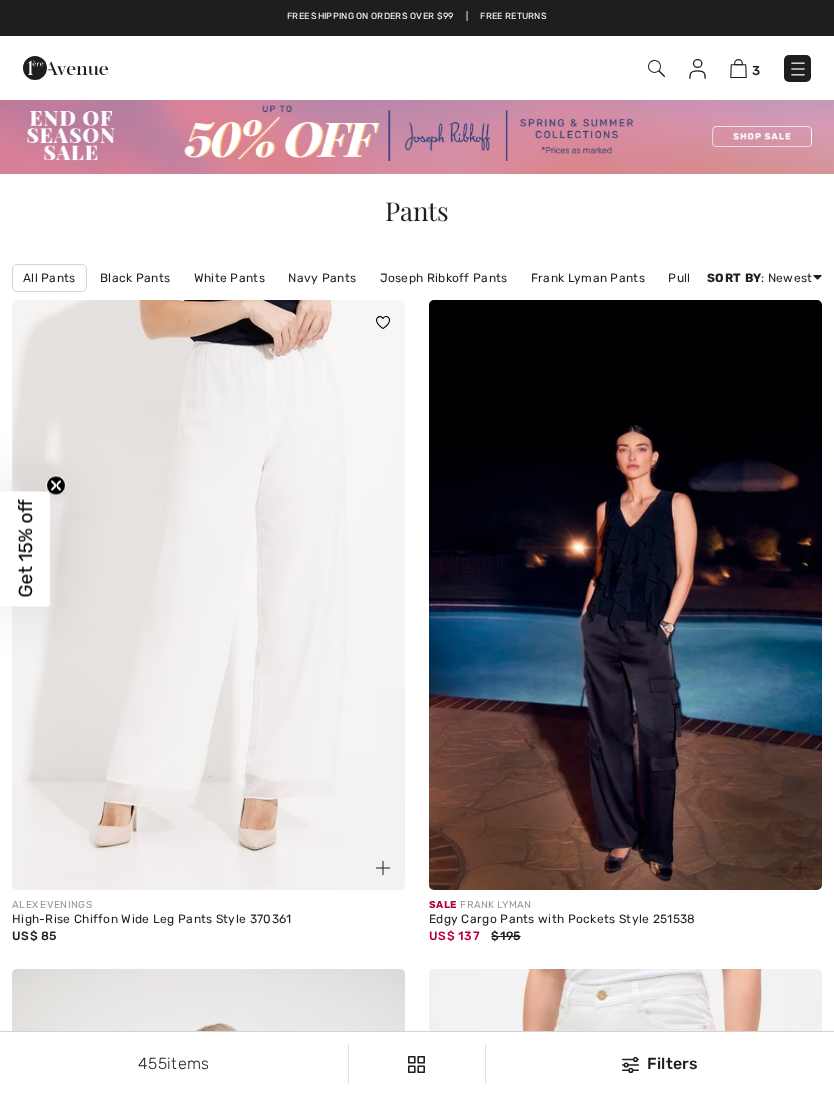 scroll, scrollTop: 0, scrollLeft: 0, axis: both 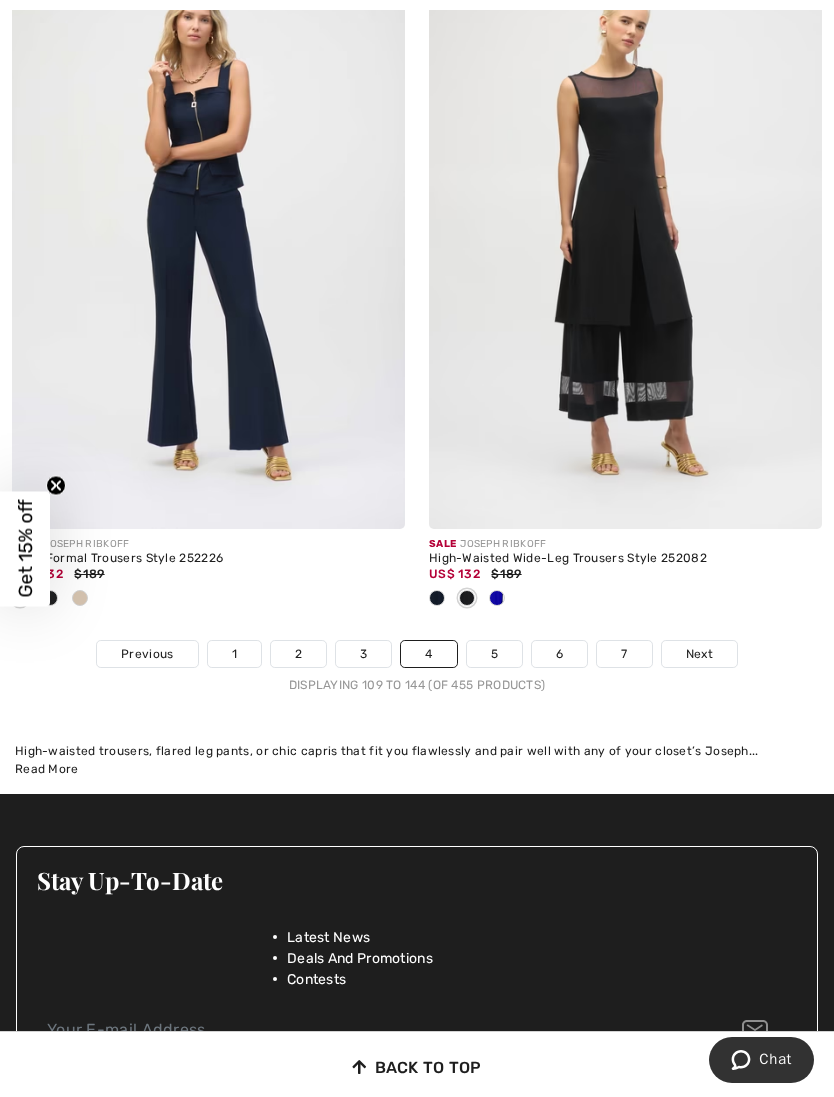 click on "5" at bounding box center [494, 654] 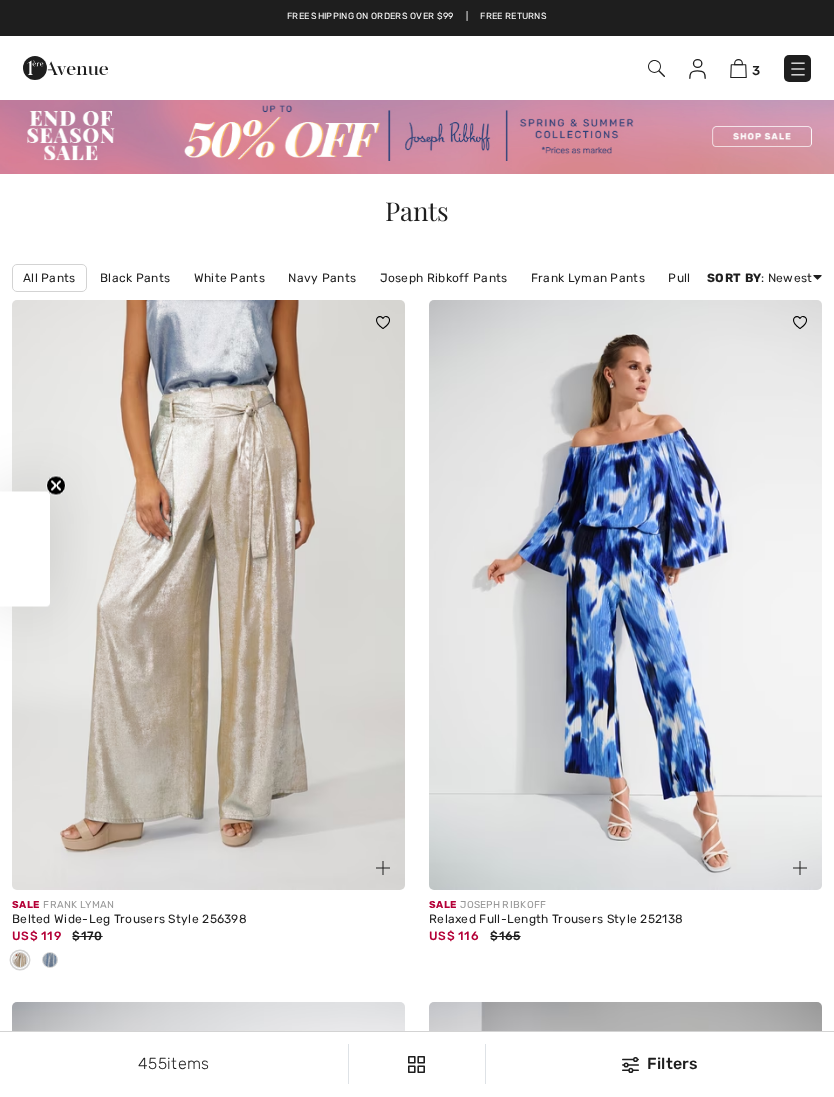 checkbox on "true" 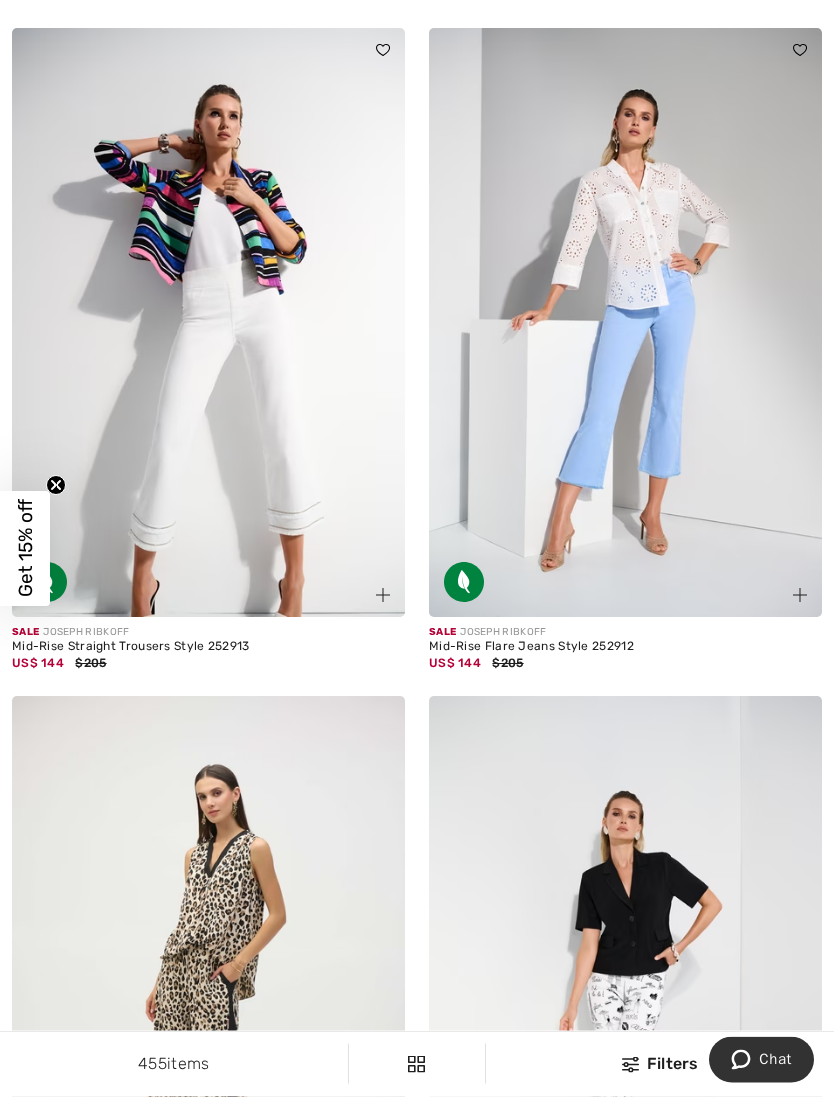 scroll, scrollTop: 975, scrollLeft: 0, axis: vertical 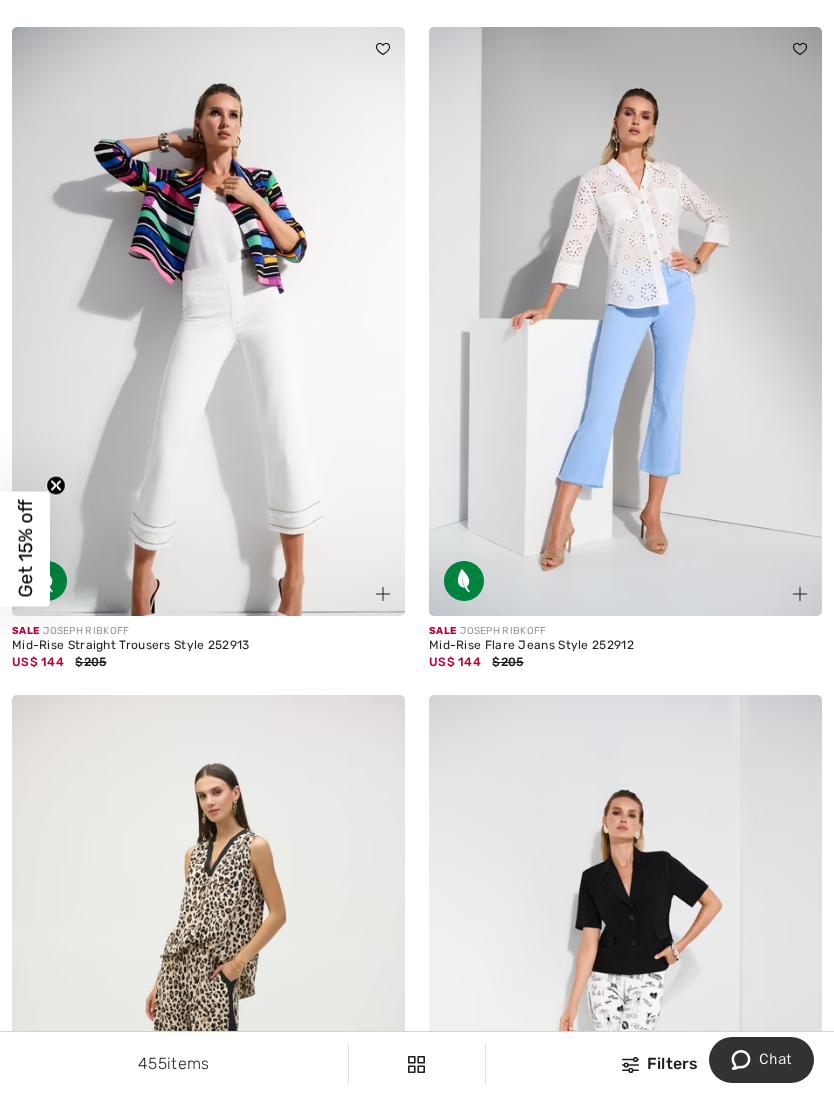click on "Mid-Rise Flare Jeans Style 252912" at bounding box center (625, 646) 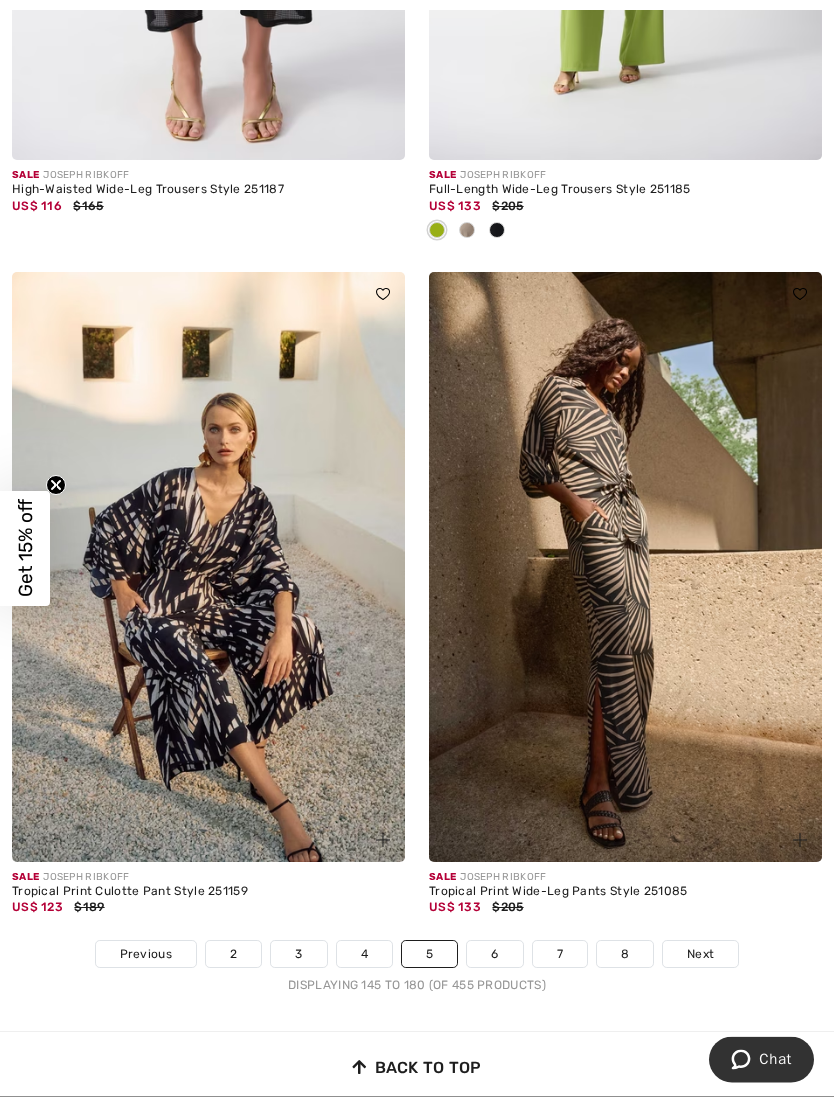 scroll, scrollTop: 11917, scrollLeft: 0, axis: vertical 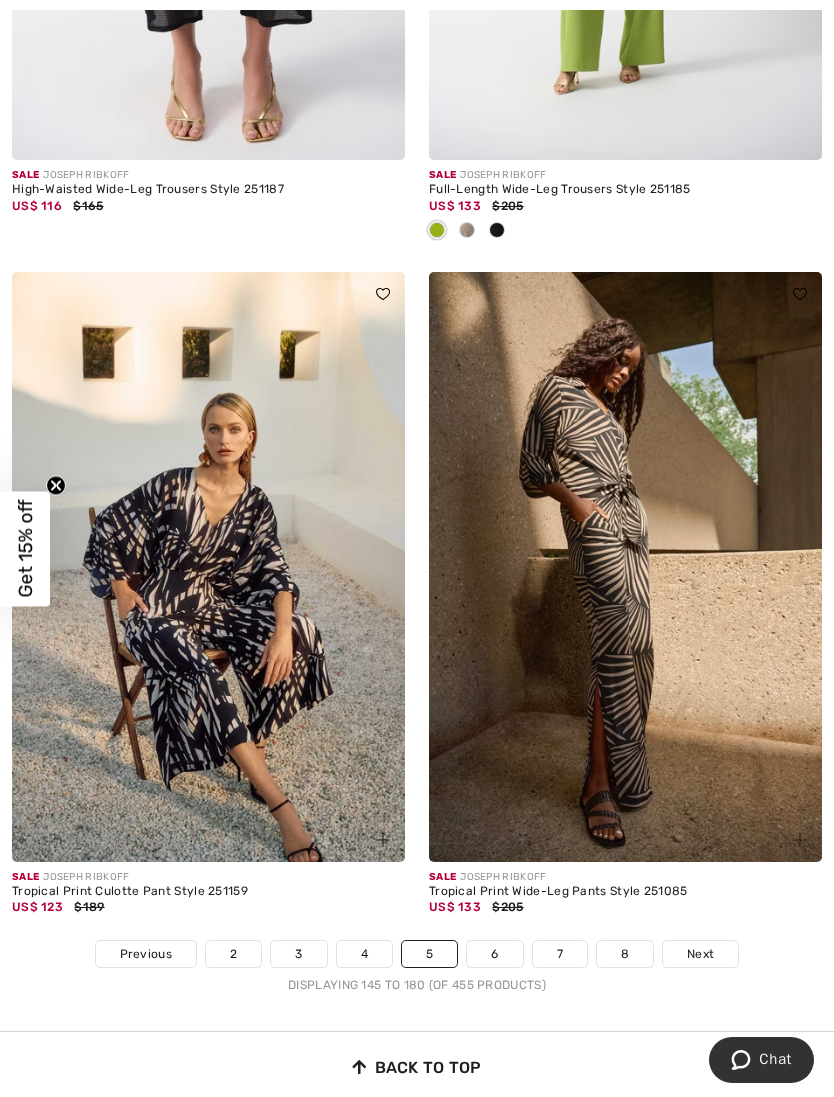 click on "6" at bounding box center [494, 954] 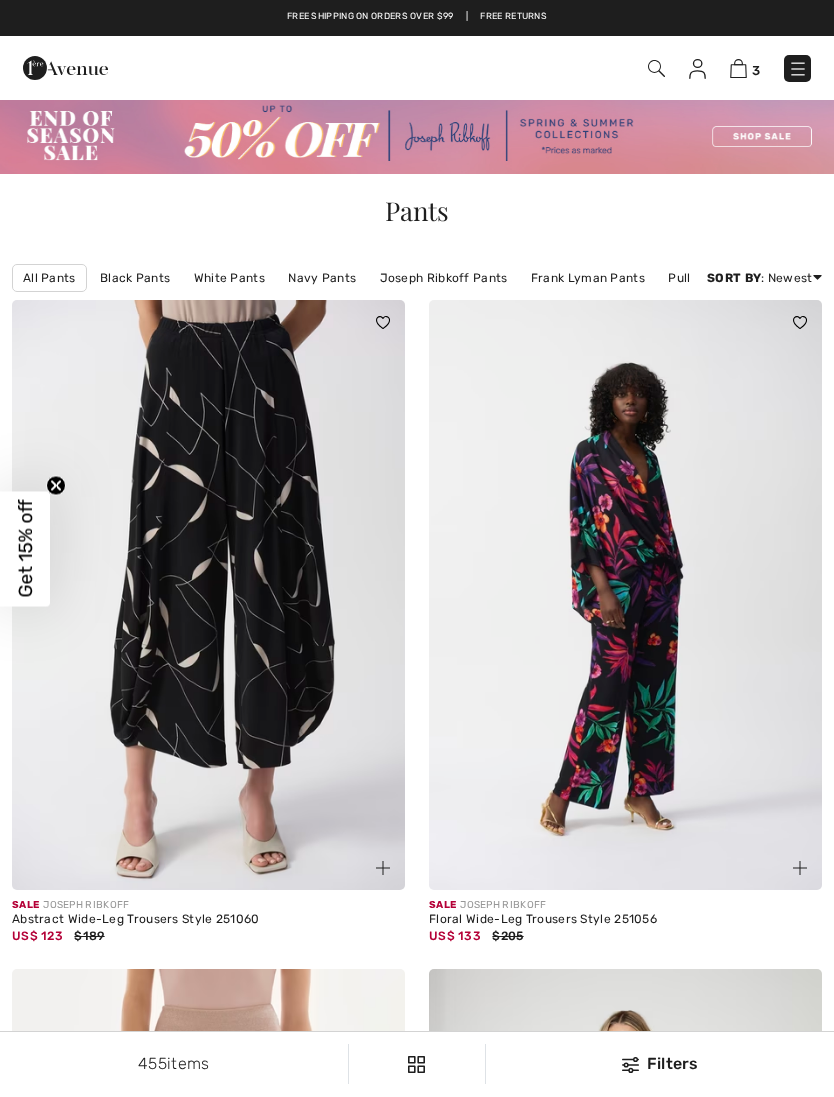 checkbox on "true" 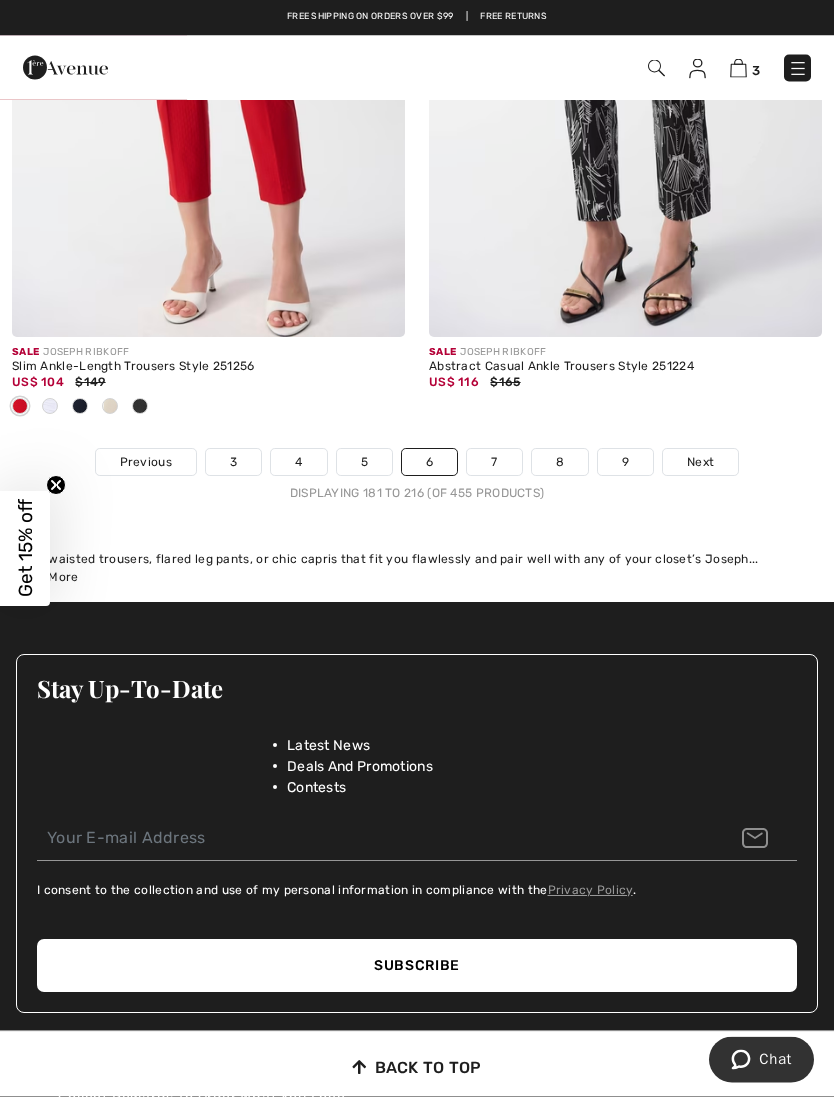 scroll, scrollTop: 12442, scrollLeft: 0, axis: vertical 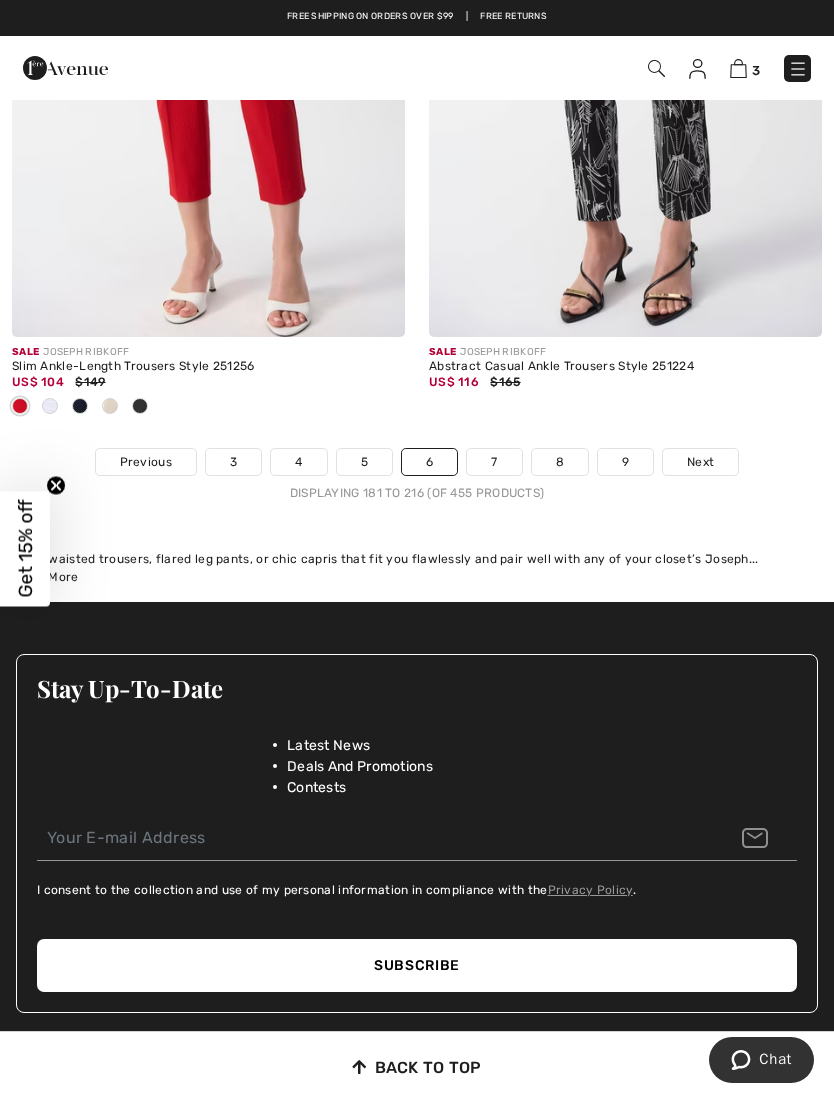 click on "7" at bounding box center (494, 462) 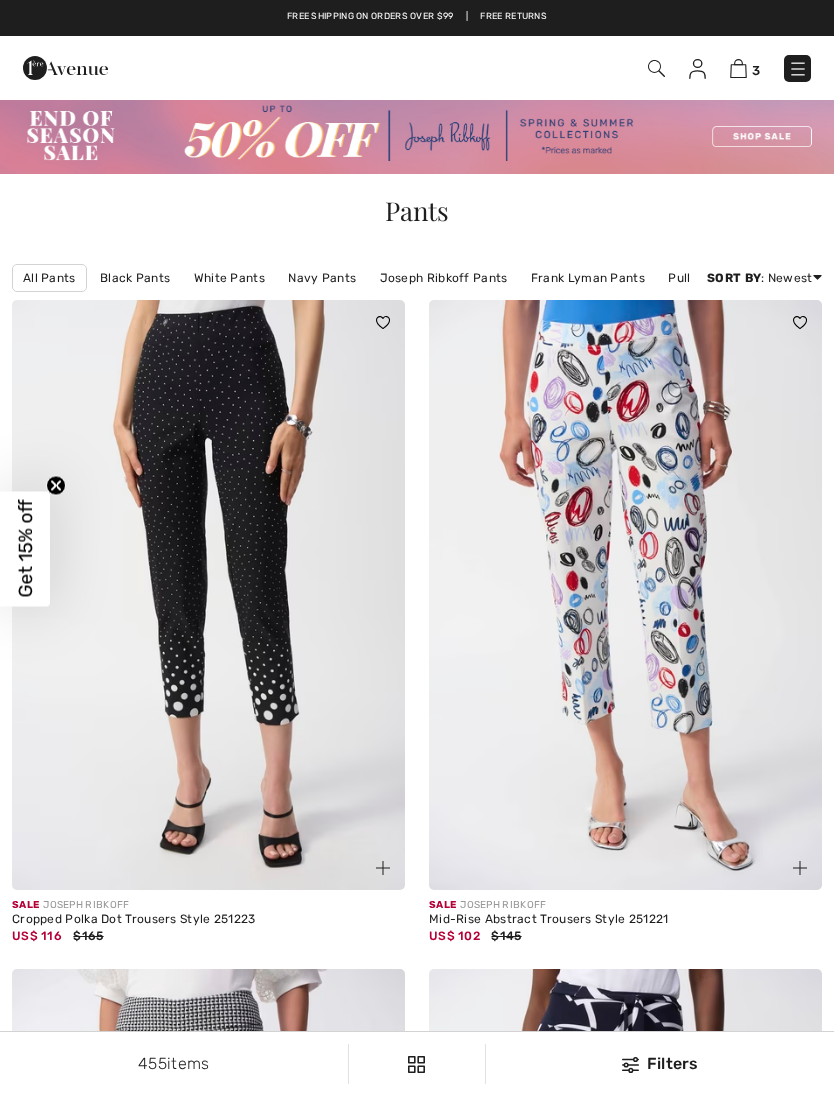 checkbox on "true" 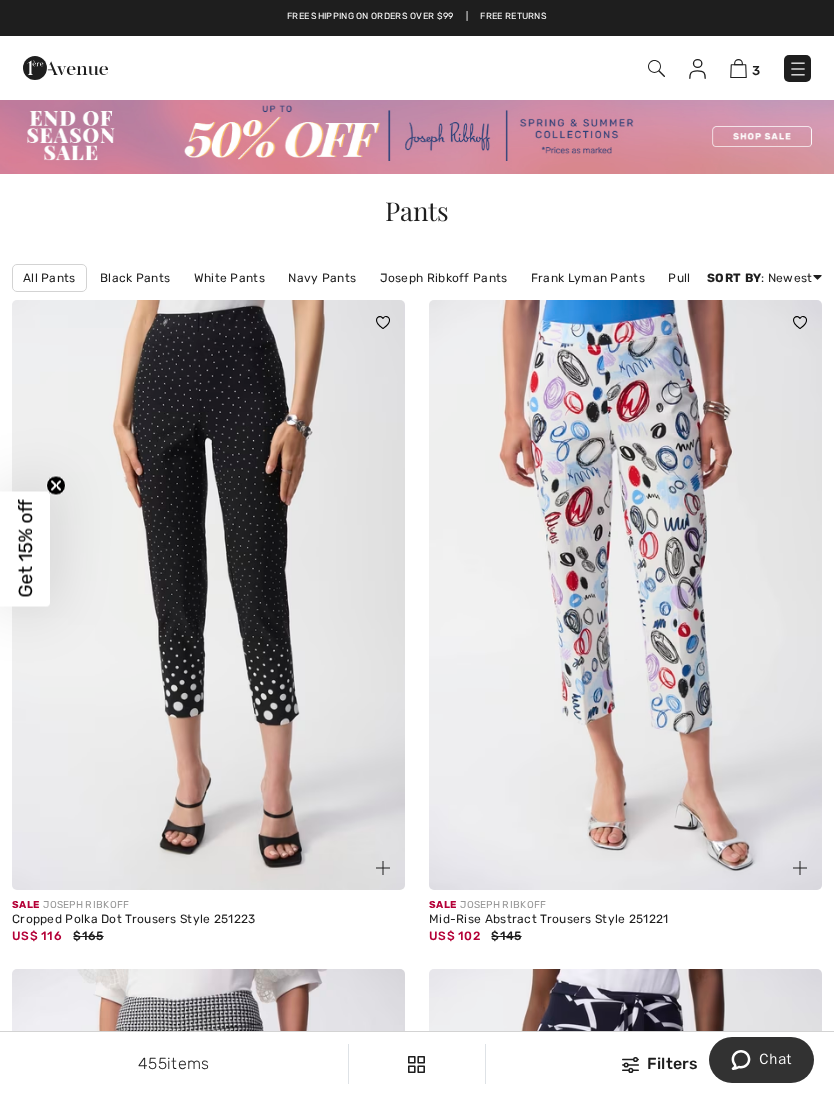 scroll, scrollTop: 0, scrollLeft: 0, axis: both 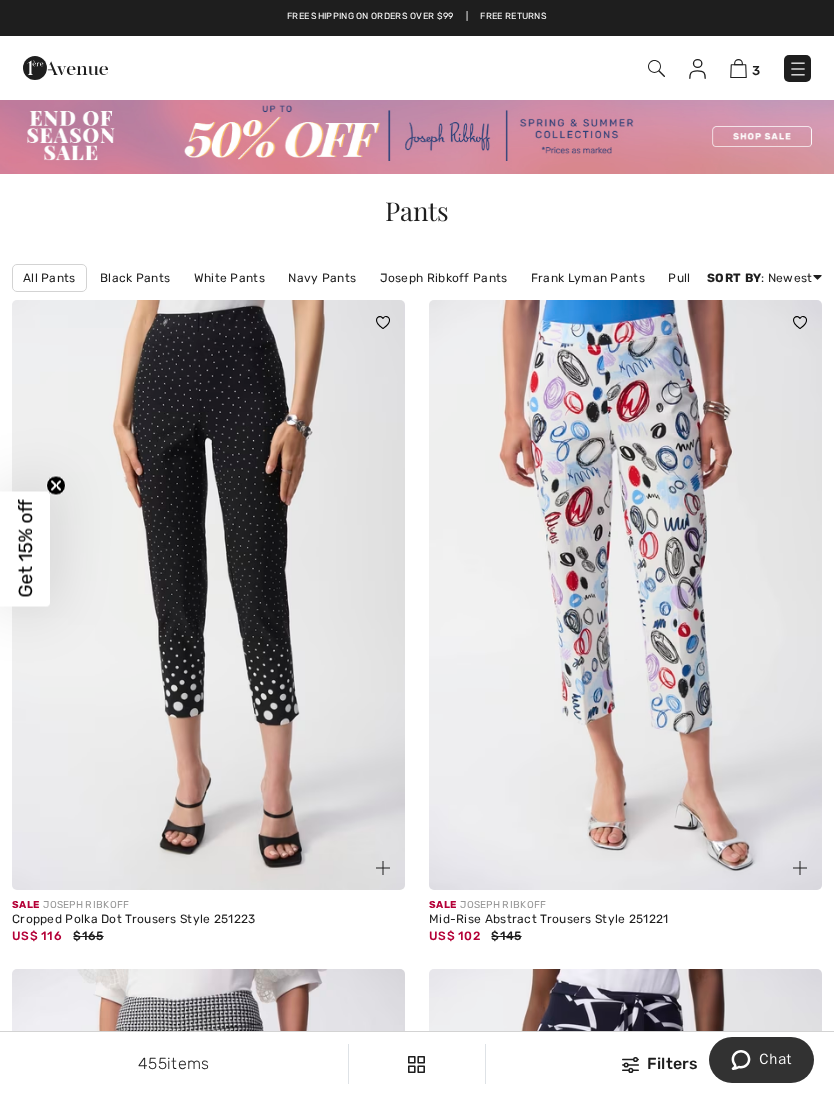 click at bounding box center (625, 595) 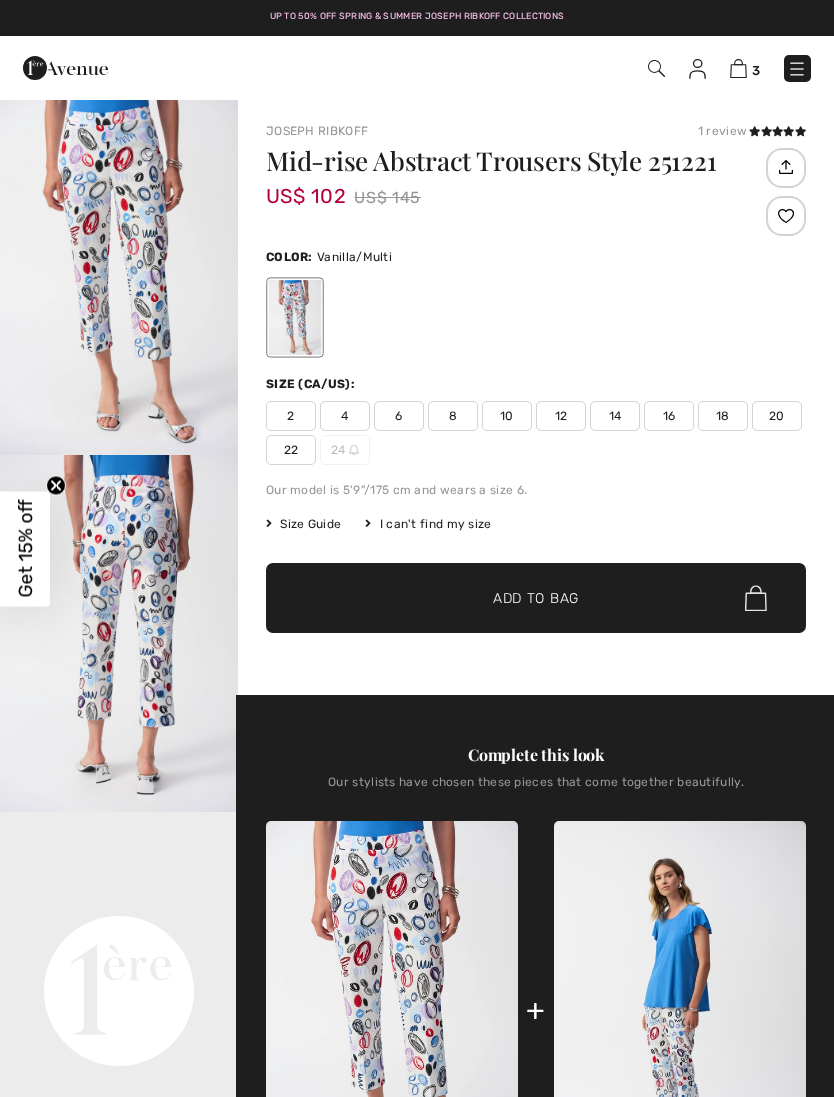 checkbox on "true" 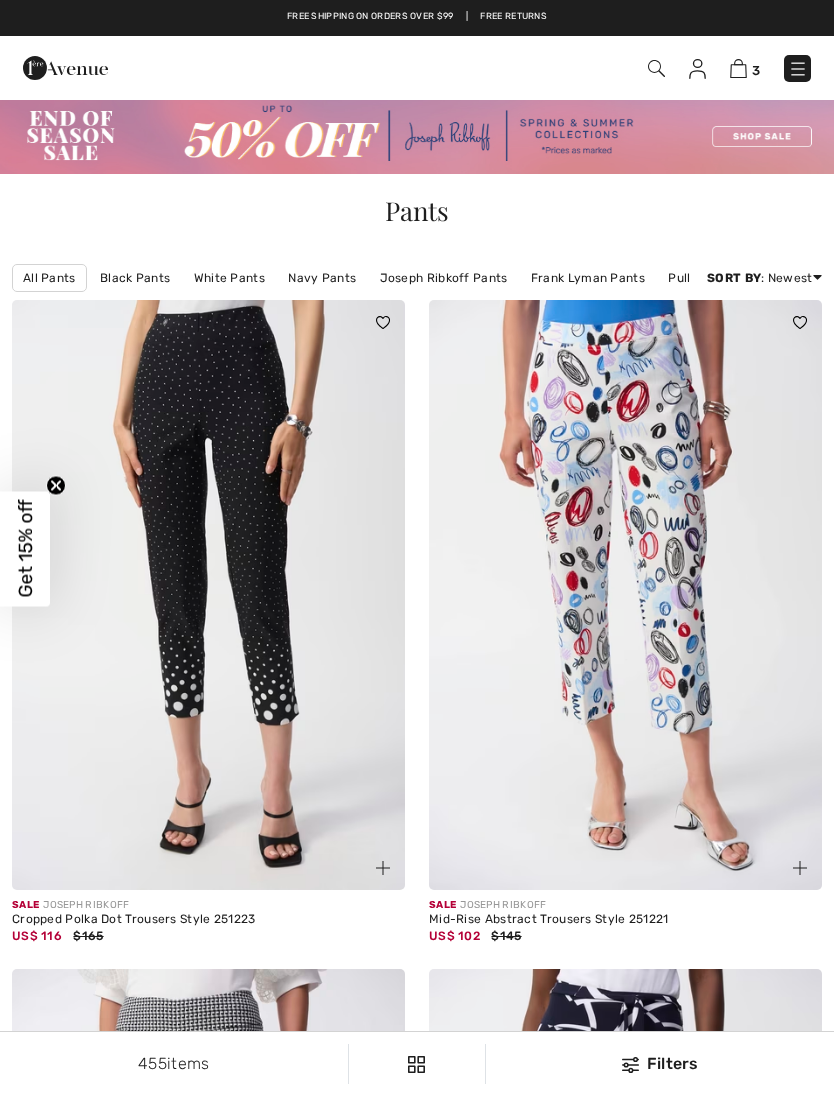 checkbox on "true" 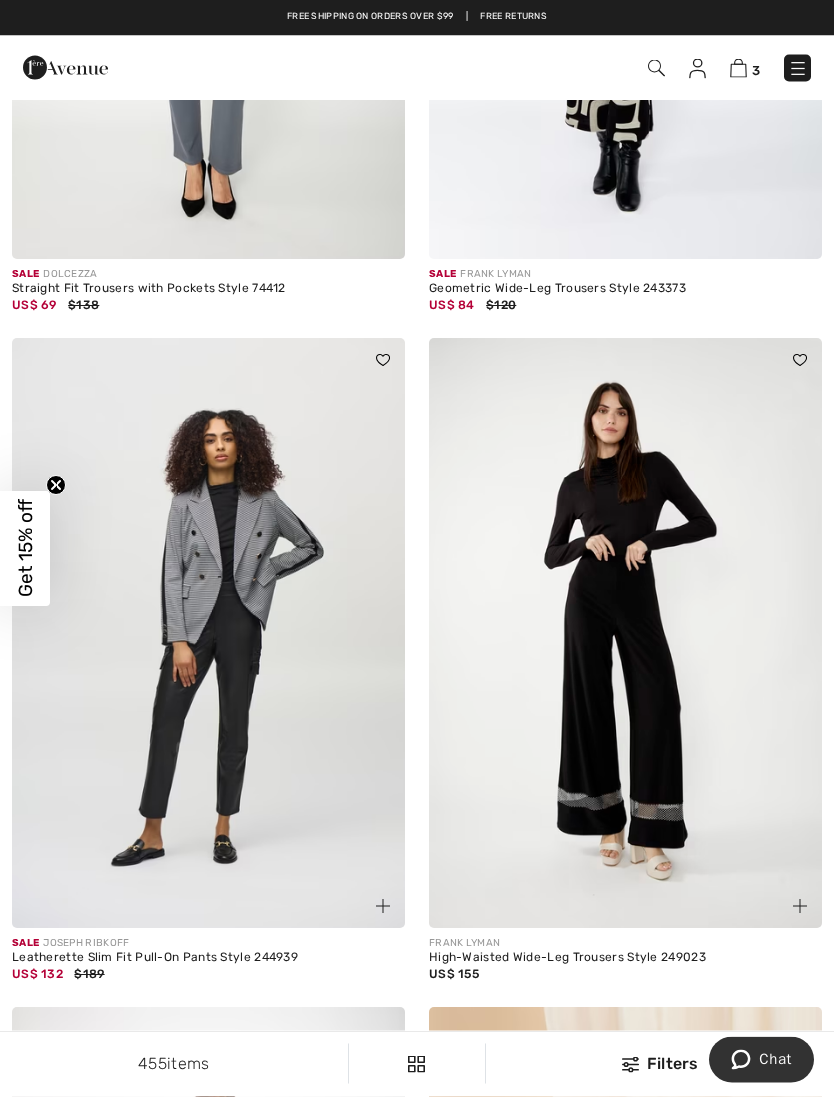 scroll, scrollTop: 9813, scrollLeft: 0, axis: vertical 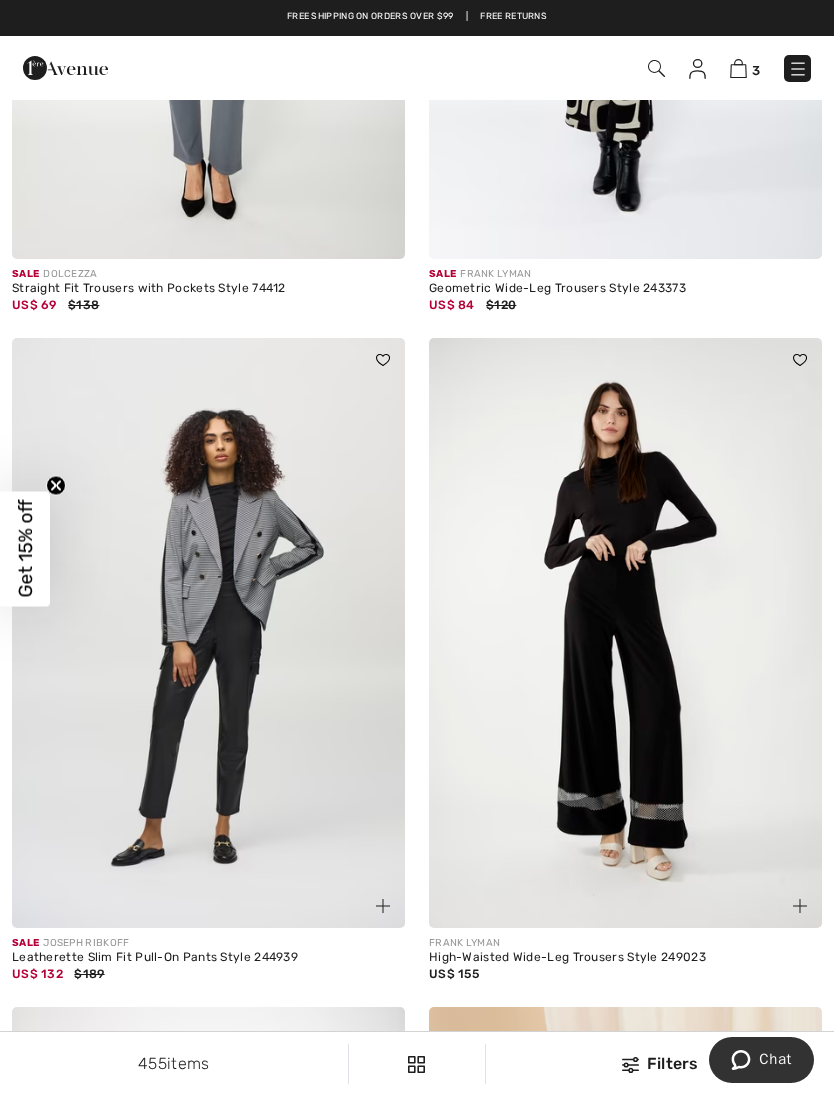 click at bounding box center (738, 68) 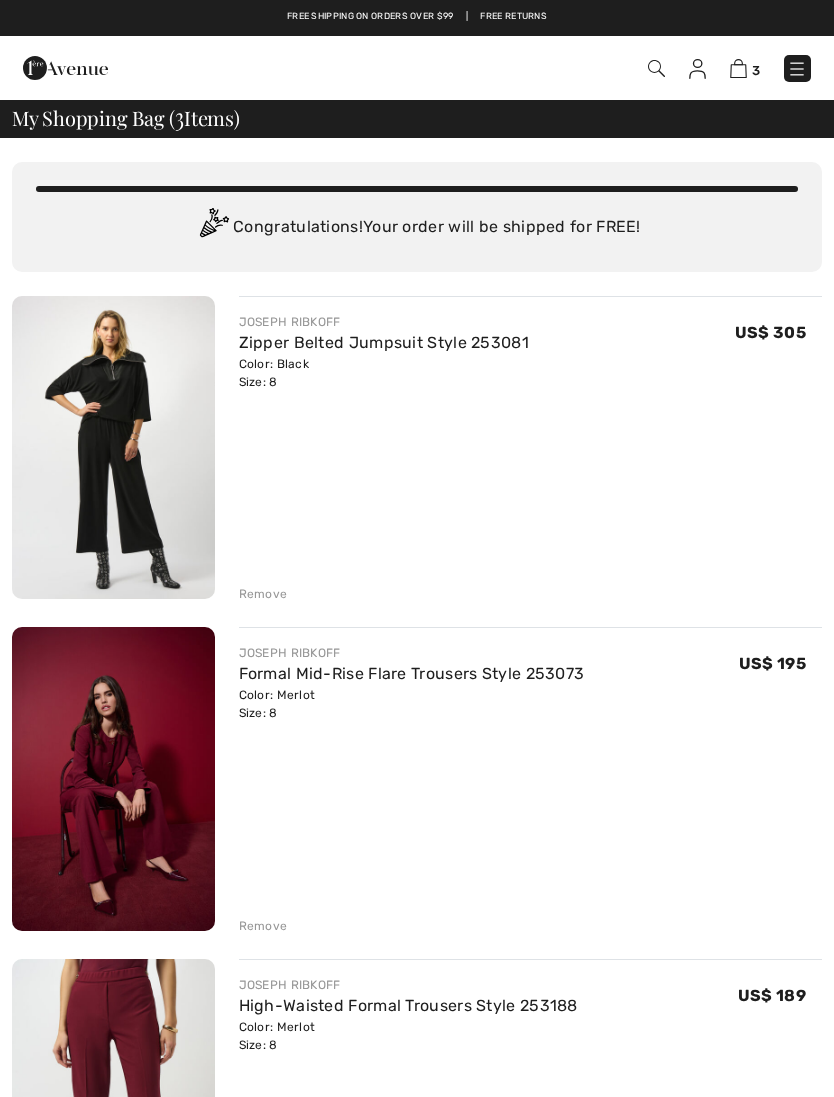 scroll, scrollTop: 0, scrollLeft: 0, axis: both 